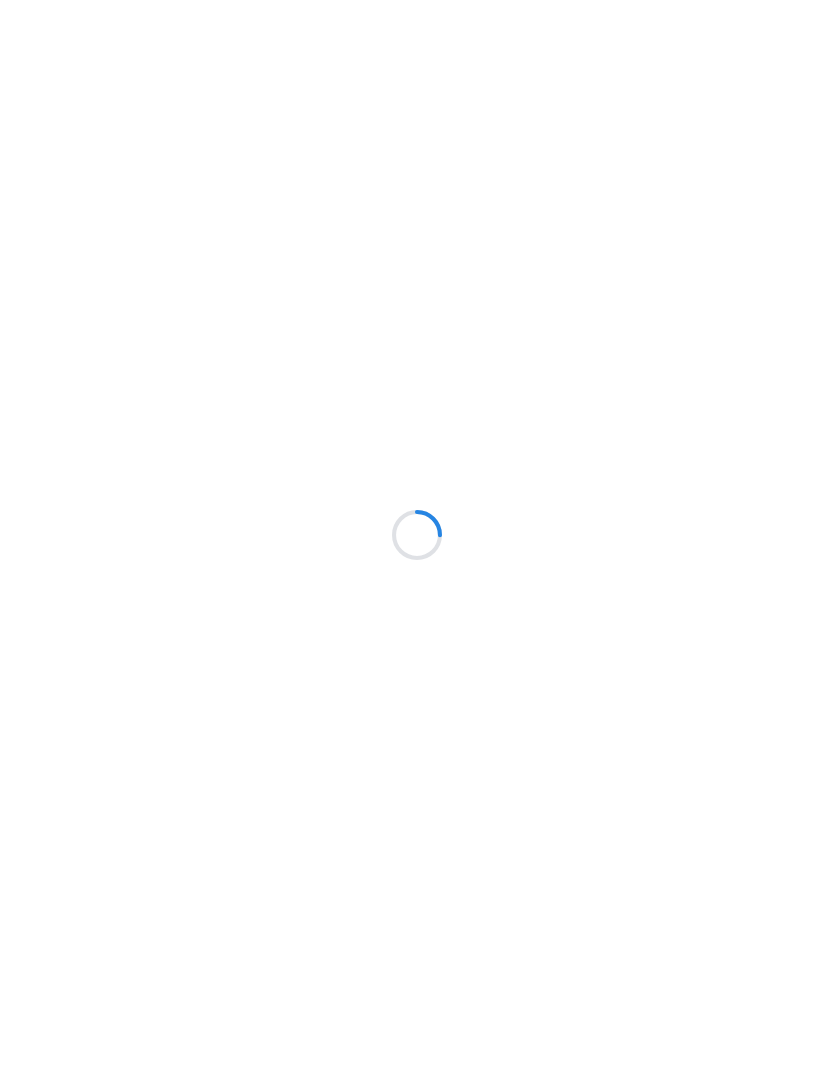 scroll, scrollTop: 0, scrollLeft: 0, axis: both 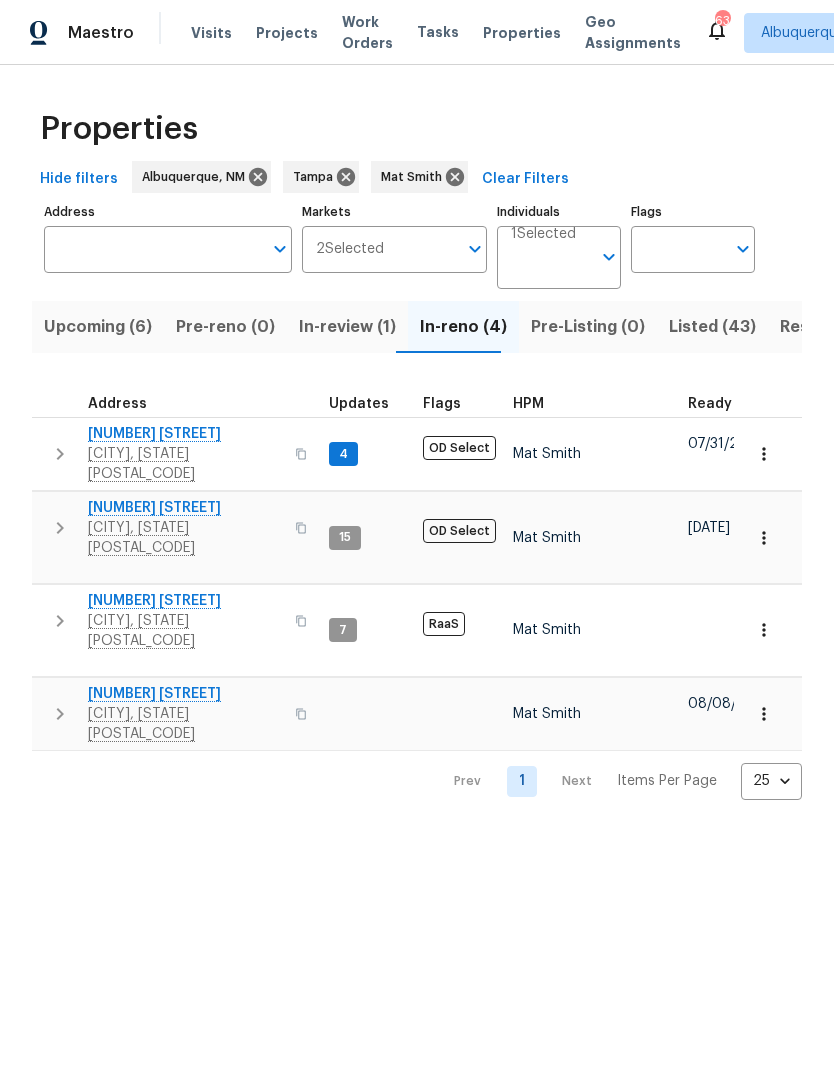 click on "In-review (1)" at bounding box center (347, 327) 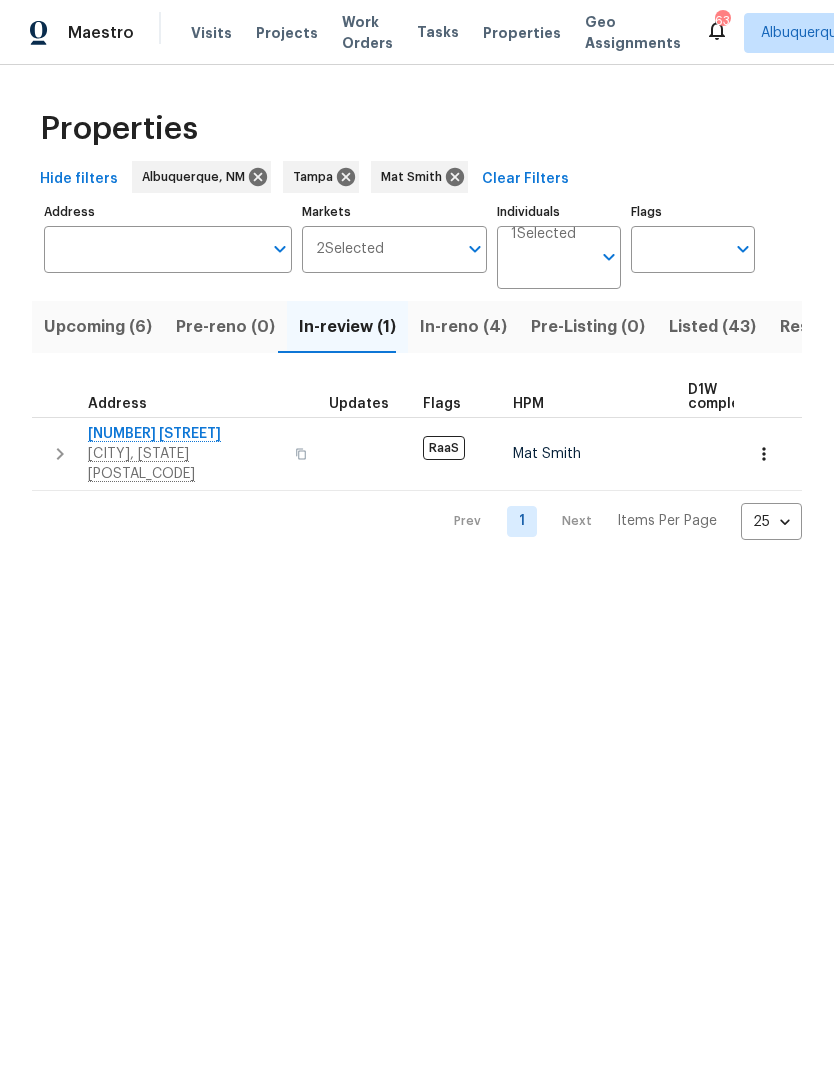 click on "[CITY], [STATE] [POSTAL_CODE]" at bounding box center [185, 464] 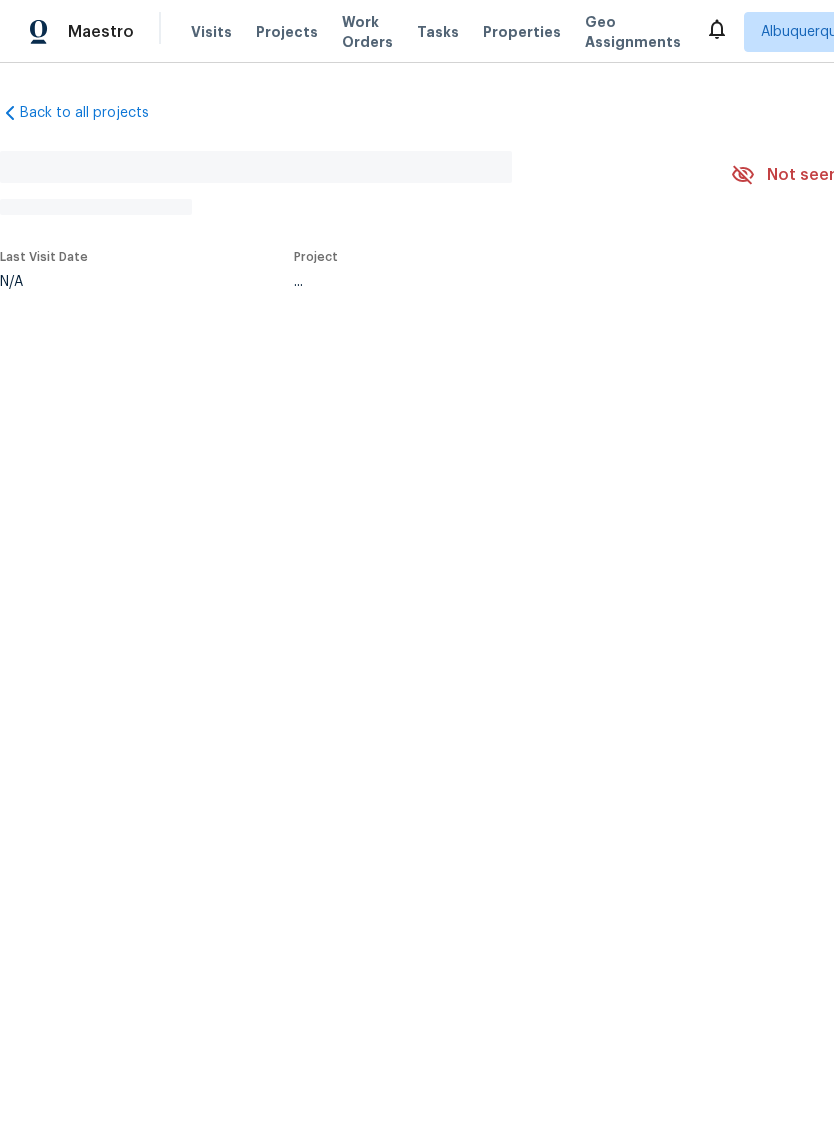 scroll, scrollTop: 0, scrollLeft: 0, axis: both 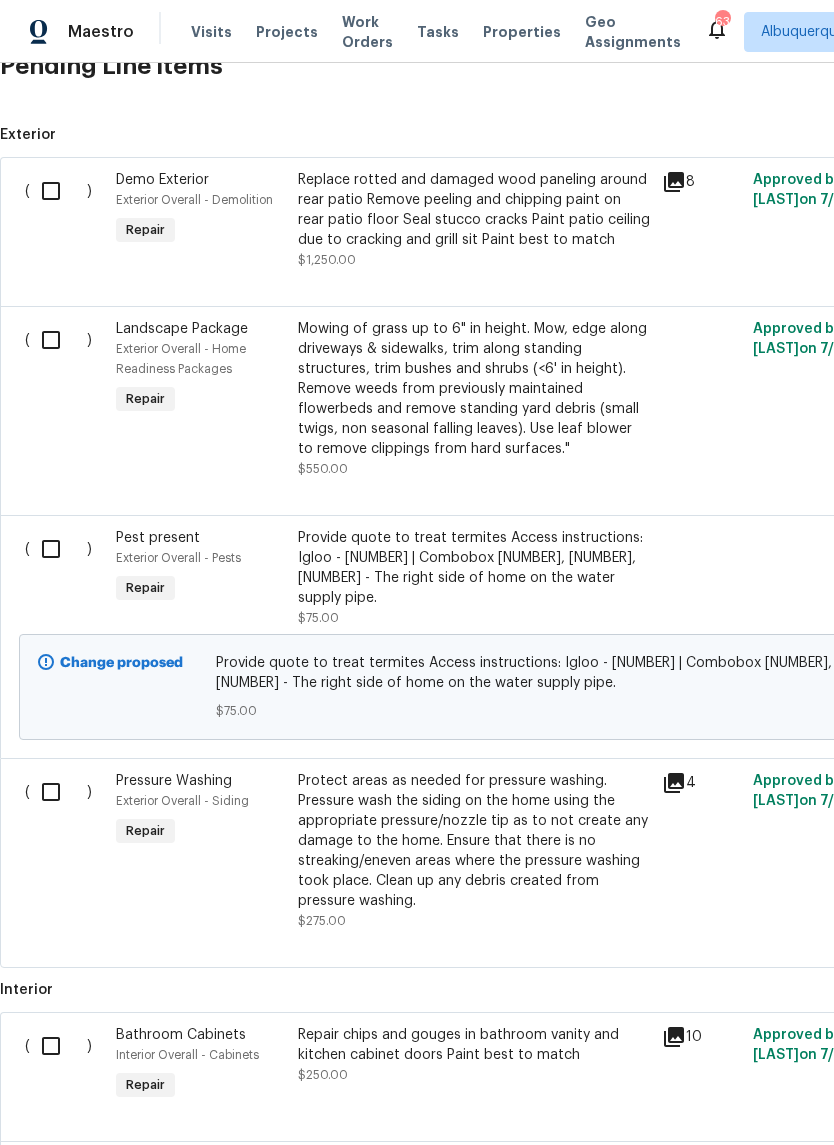 click at bounding box center [58, 549] 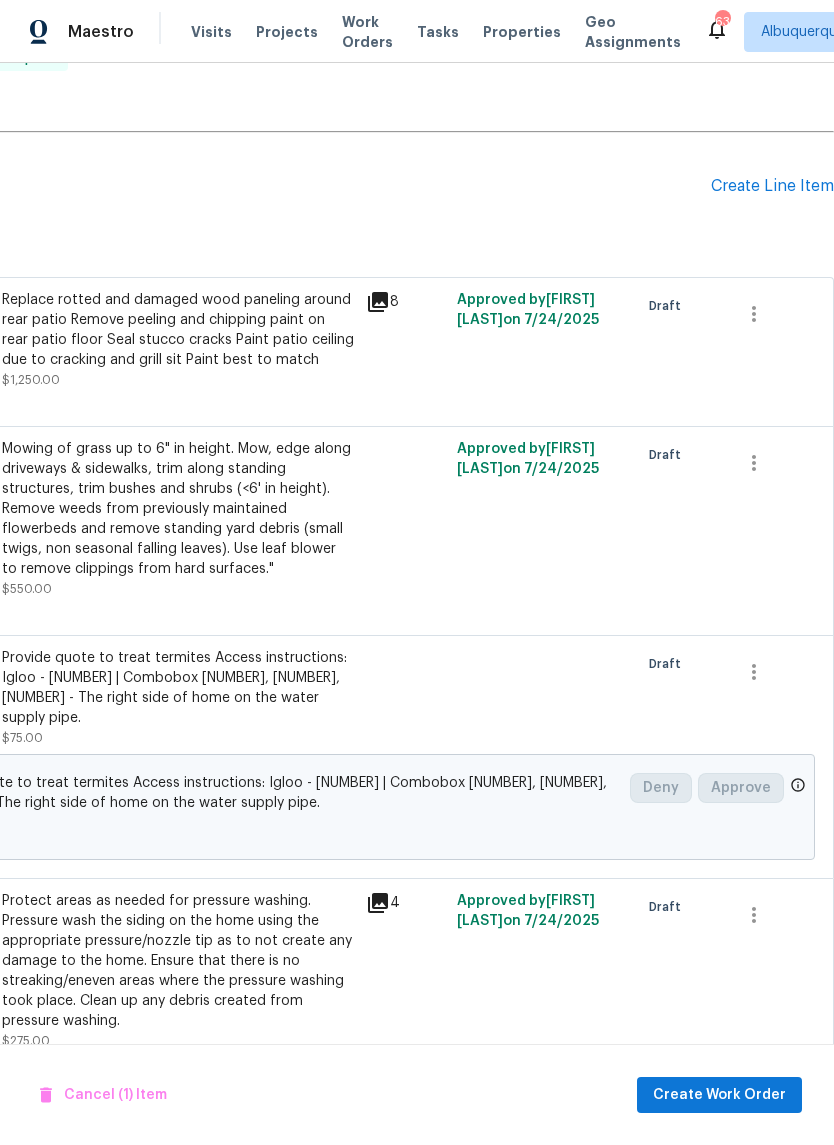 scroll, scrollTop: 462, scrollLeft: 296, axis: both 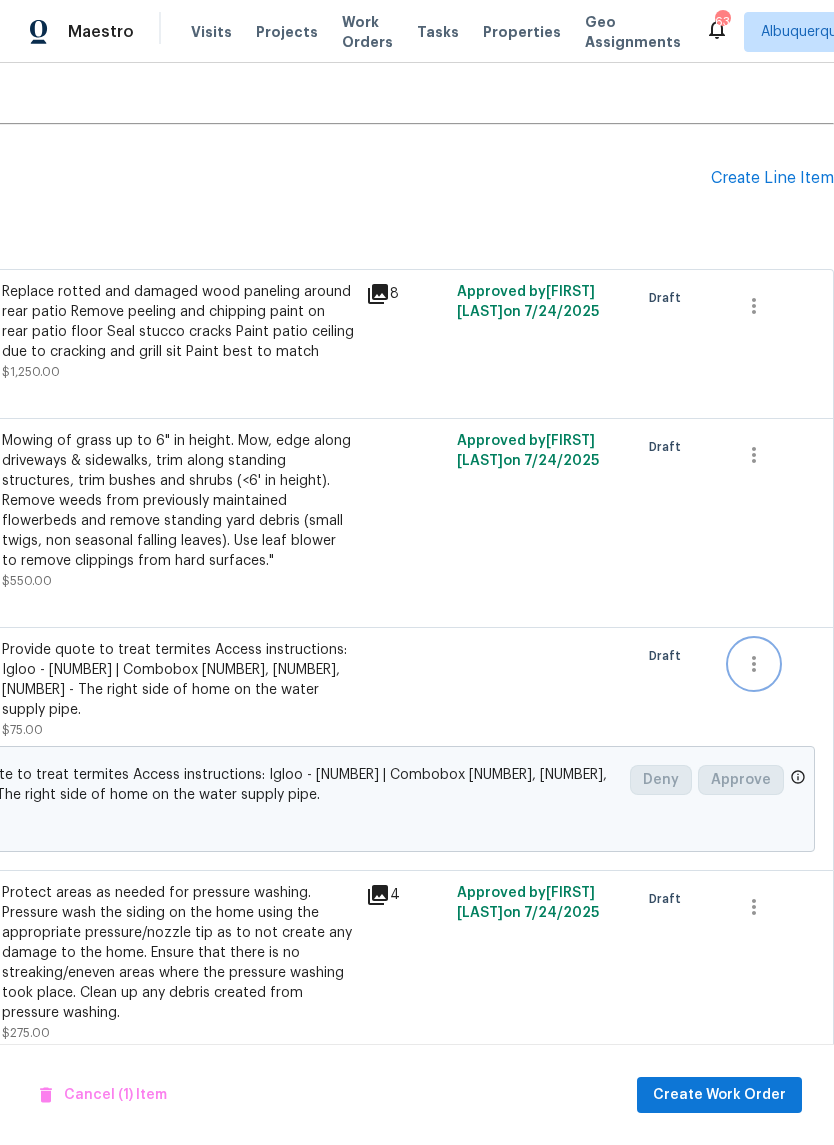 click 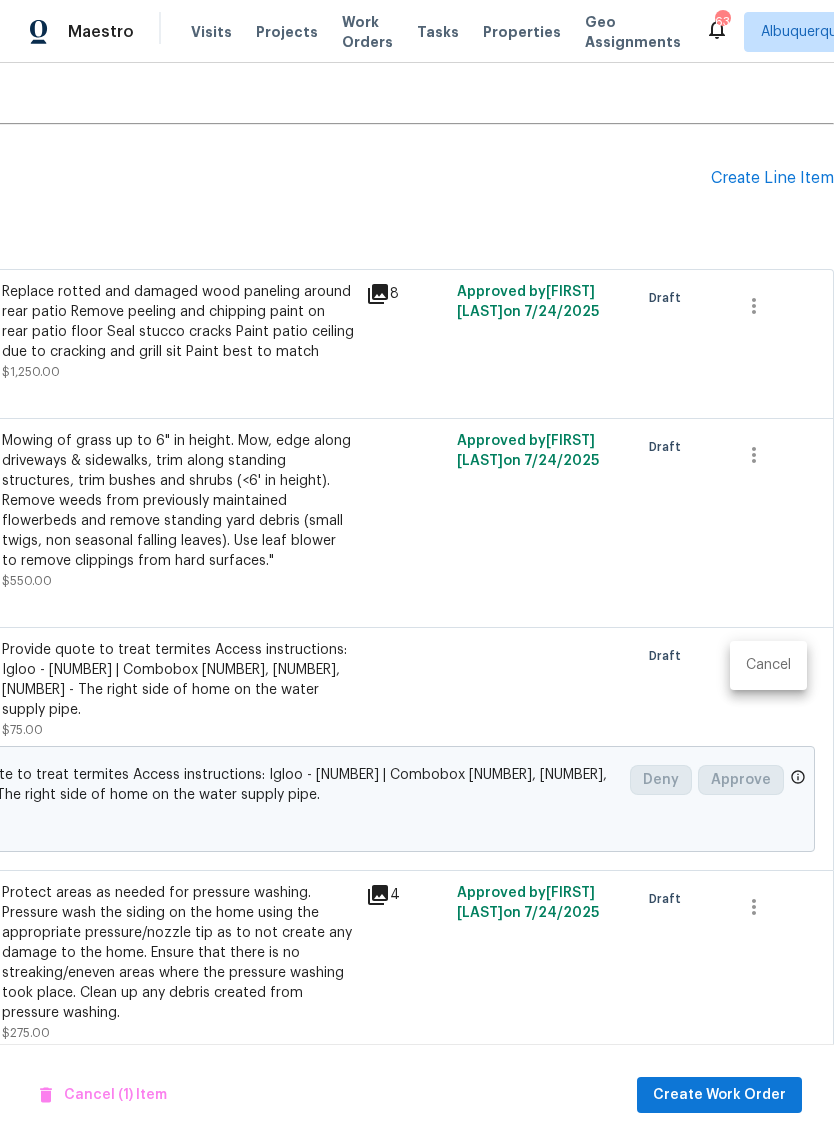 click at bounding box center (417, 572) 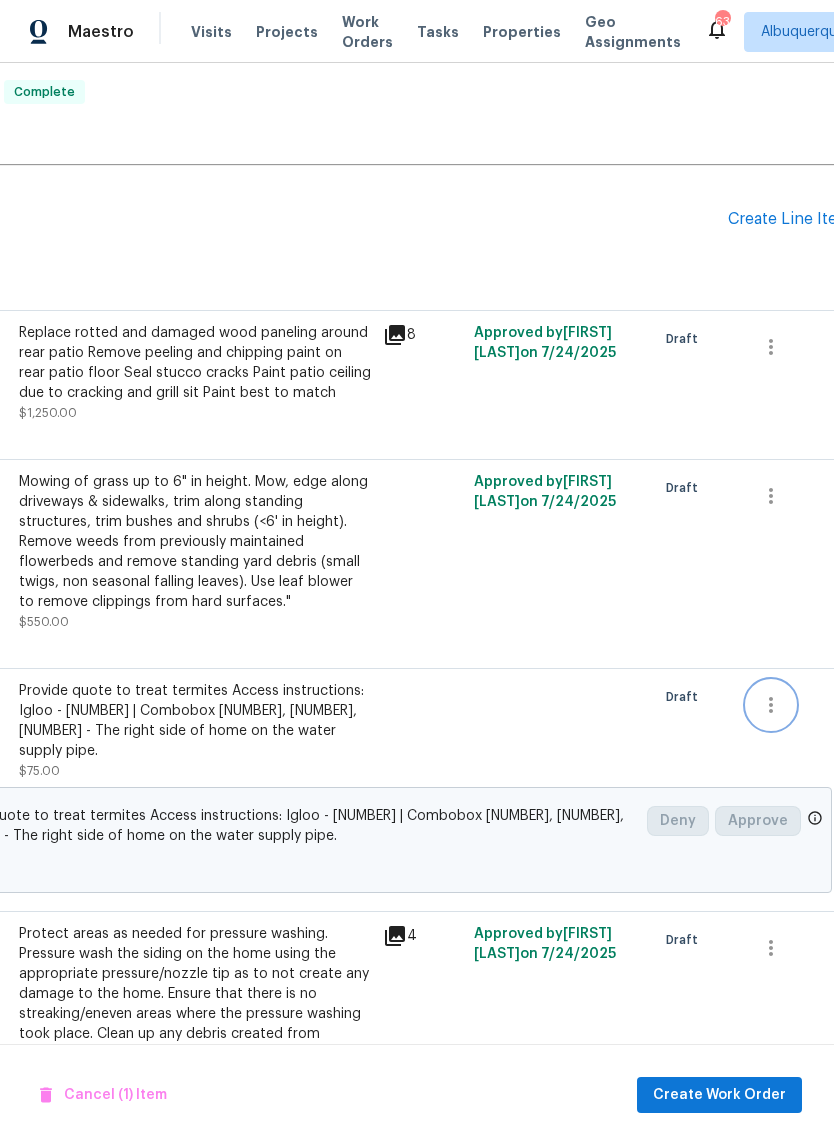 scroll, scrollTop: 410, scrollLeft: 285, axis: both 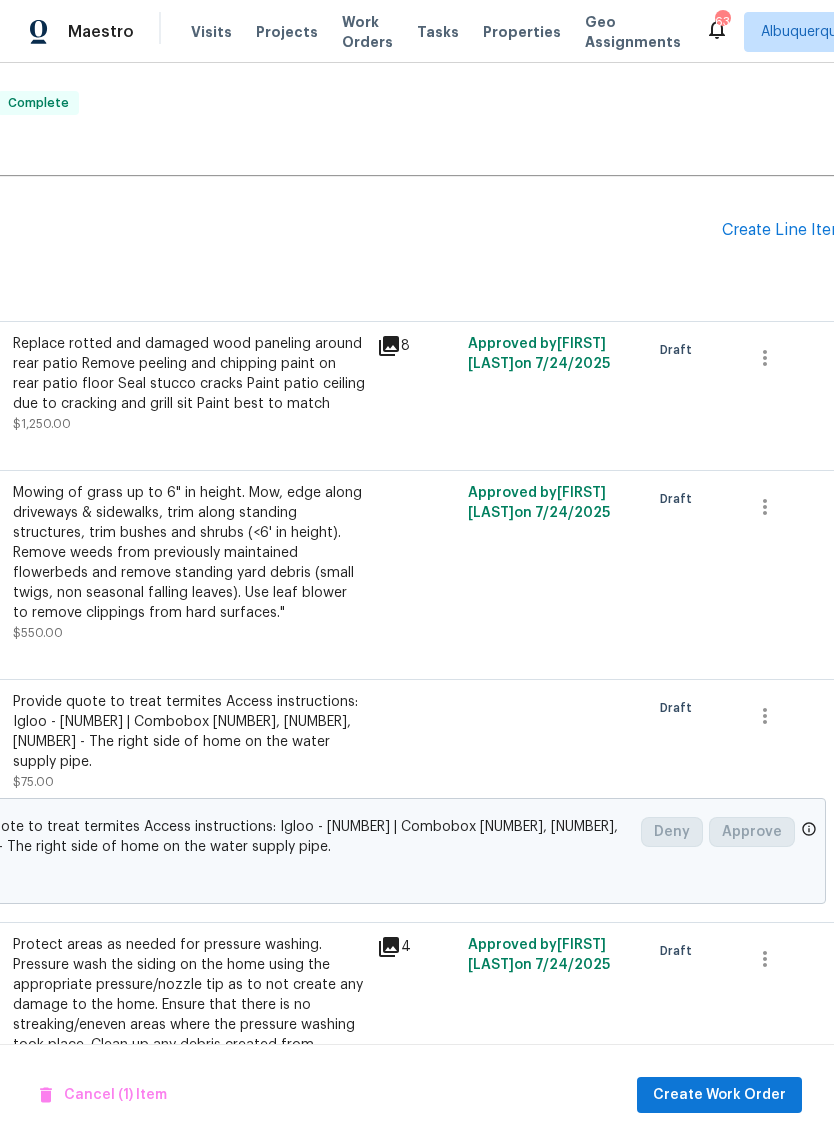 click on "Create Line Item" at bounding box center [783, 230] 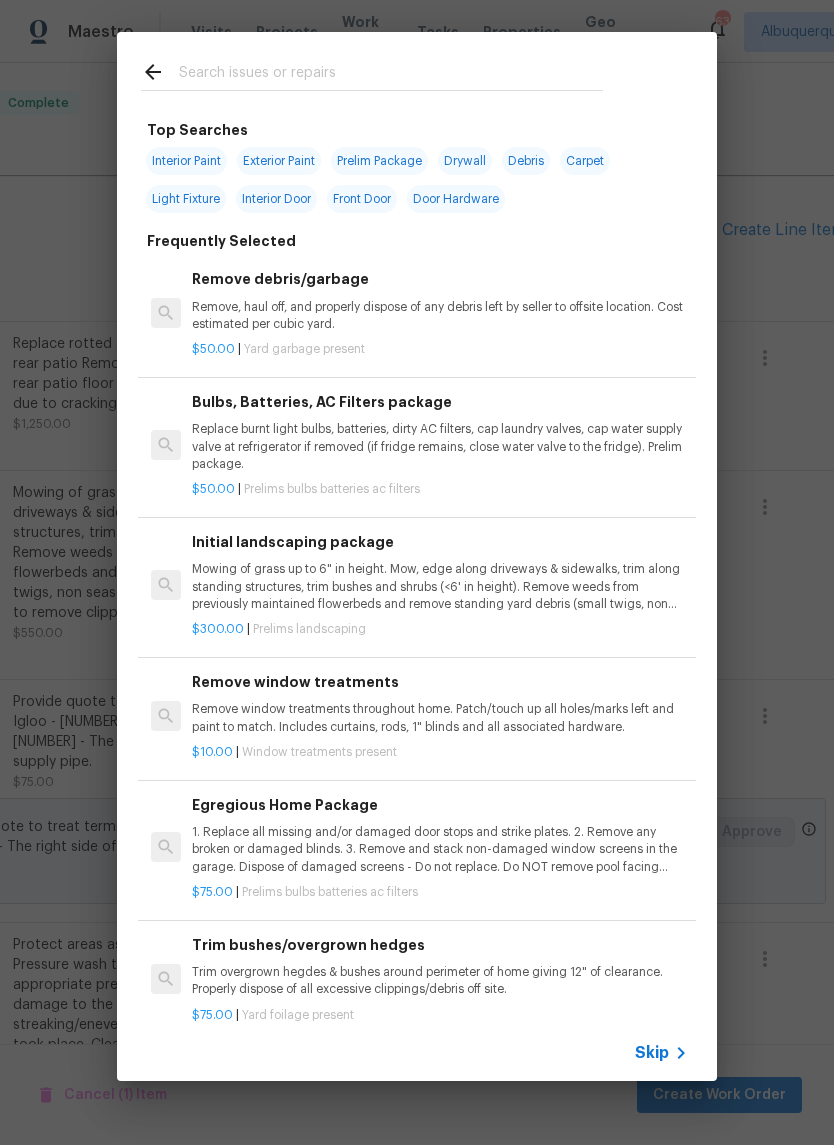 click 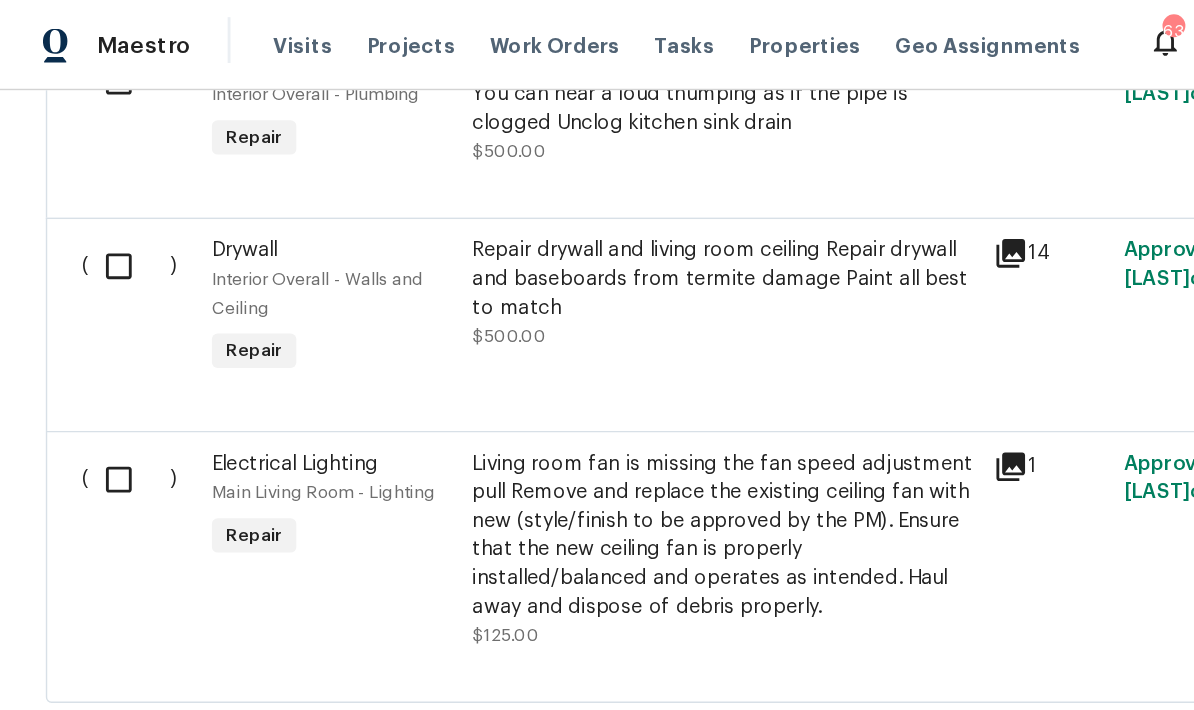 scroll, scrollTop: 3022, scrollLeft: 0, axis: vertical 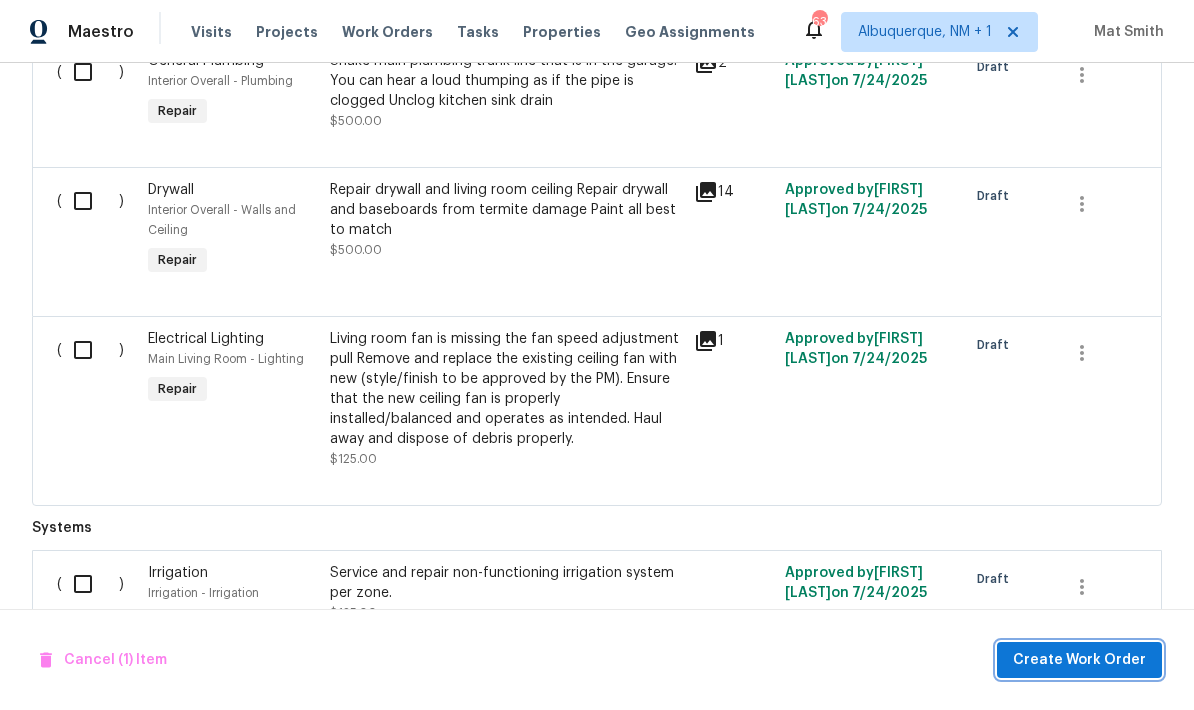 click on "Create Work Order" at bounding box center [1079, 660] 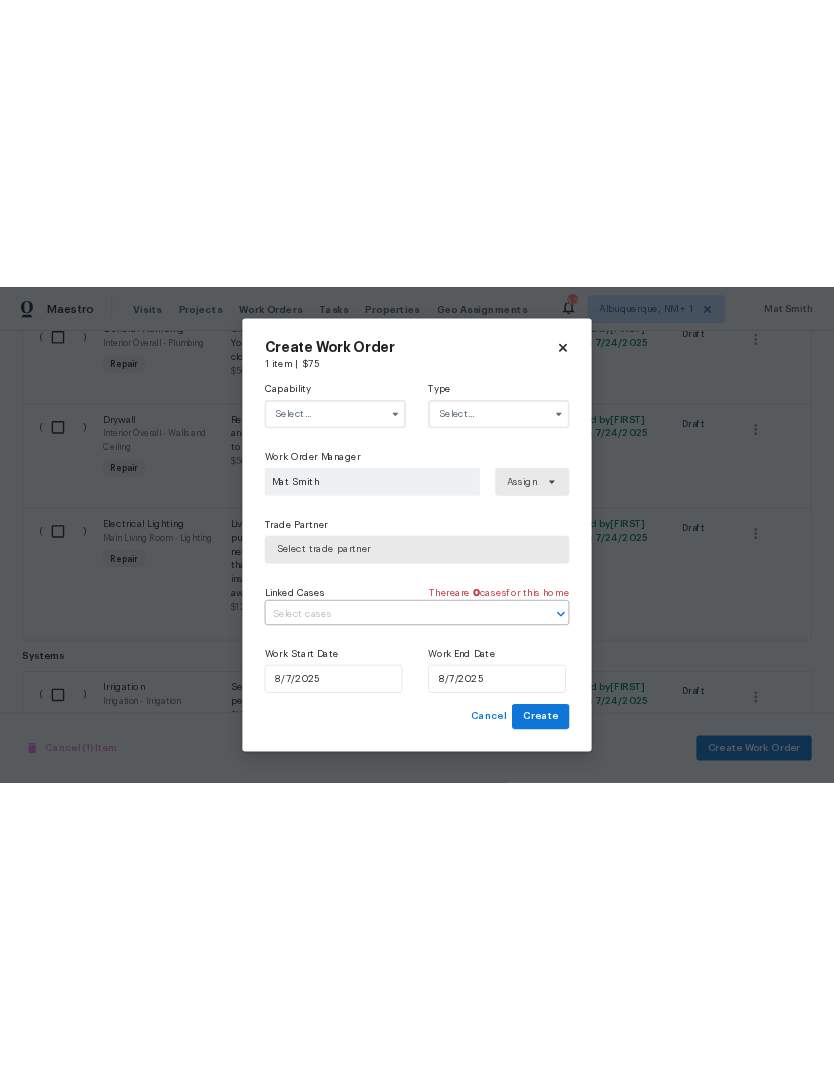 scroll, scrollTop: 0, scrollLeft: 0, axis: both 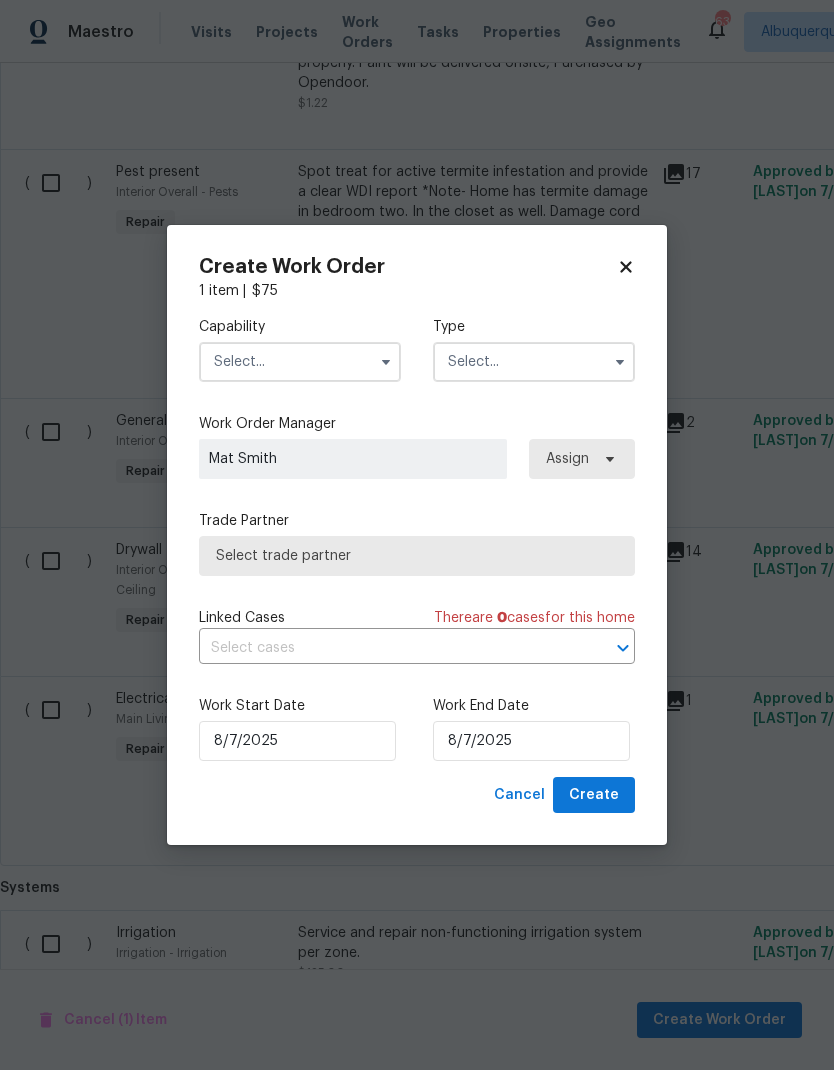 click at bounding box center [300, 362] 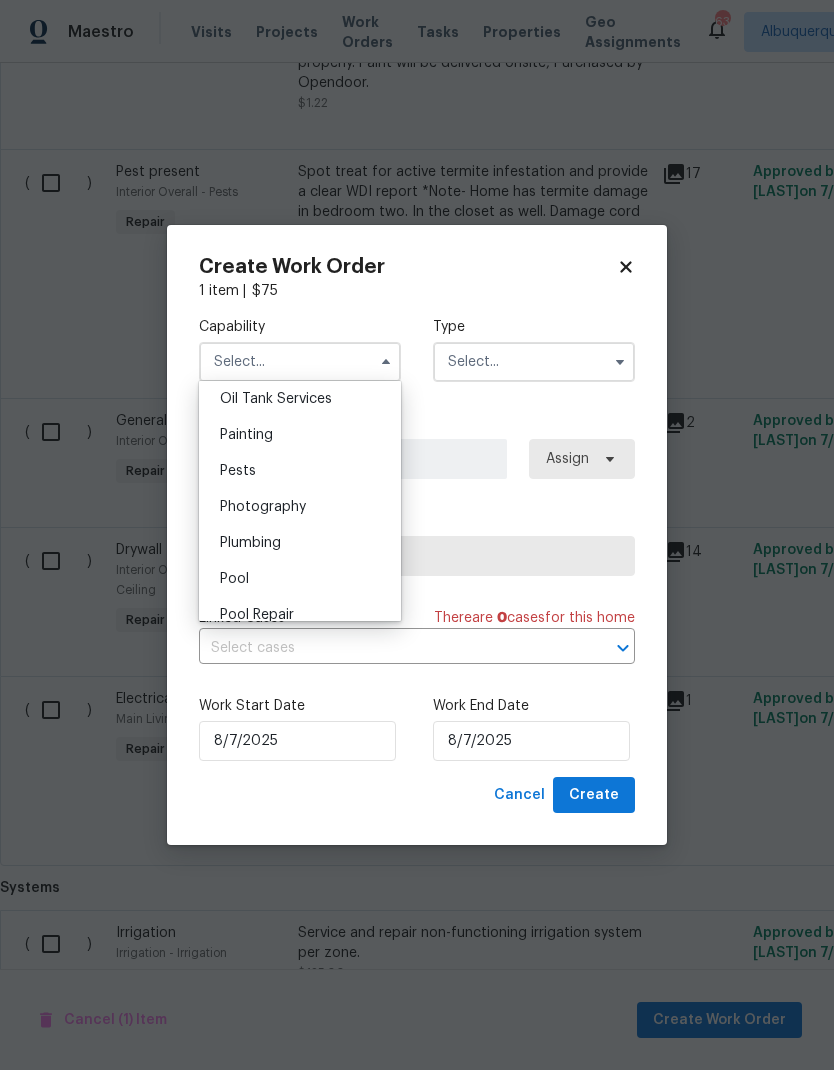 scroll, scrollTop: 1676, scrollLeft: 0, axis: vertical 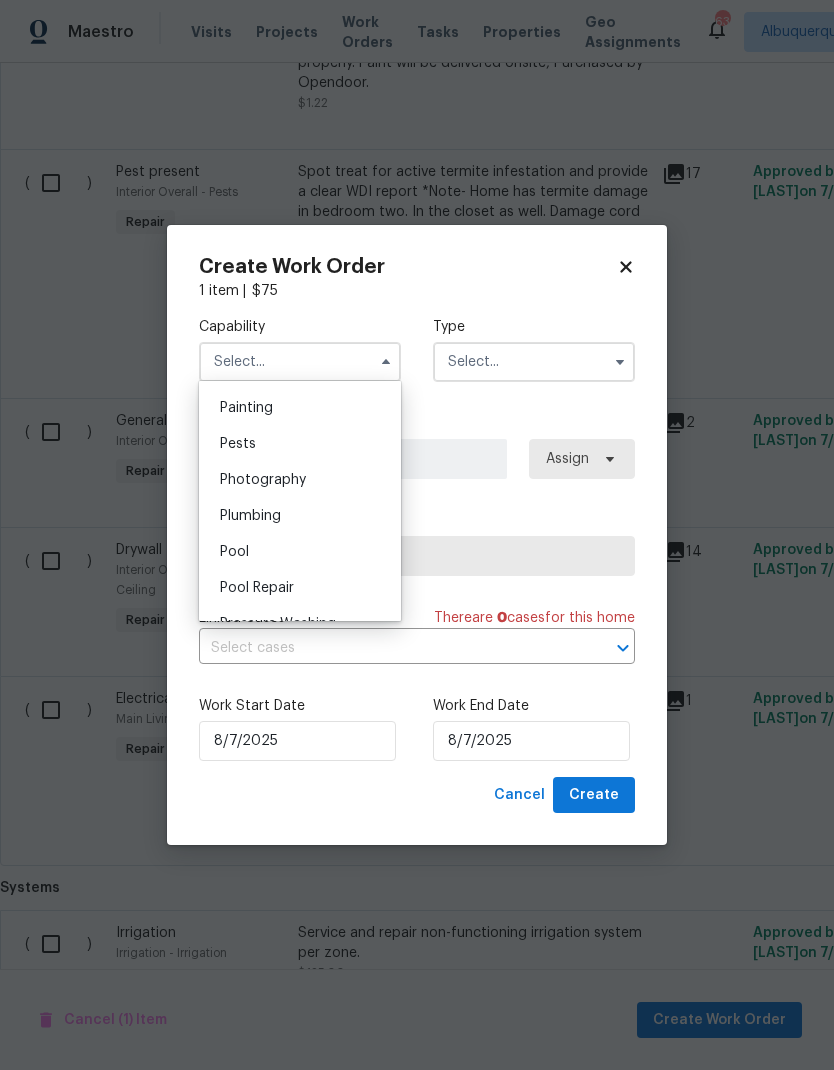 click on "Pests" at bounding box center [238, 444] 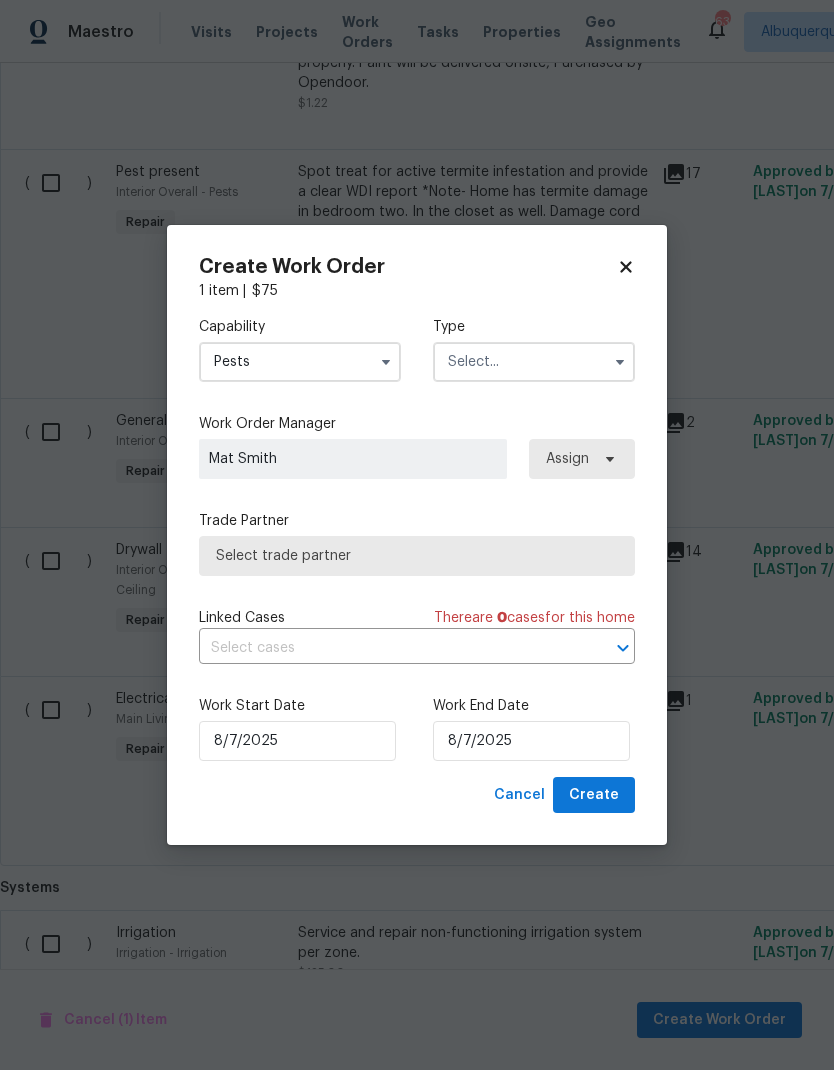 type on "Pests" 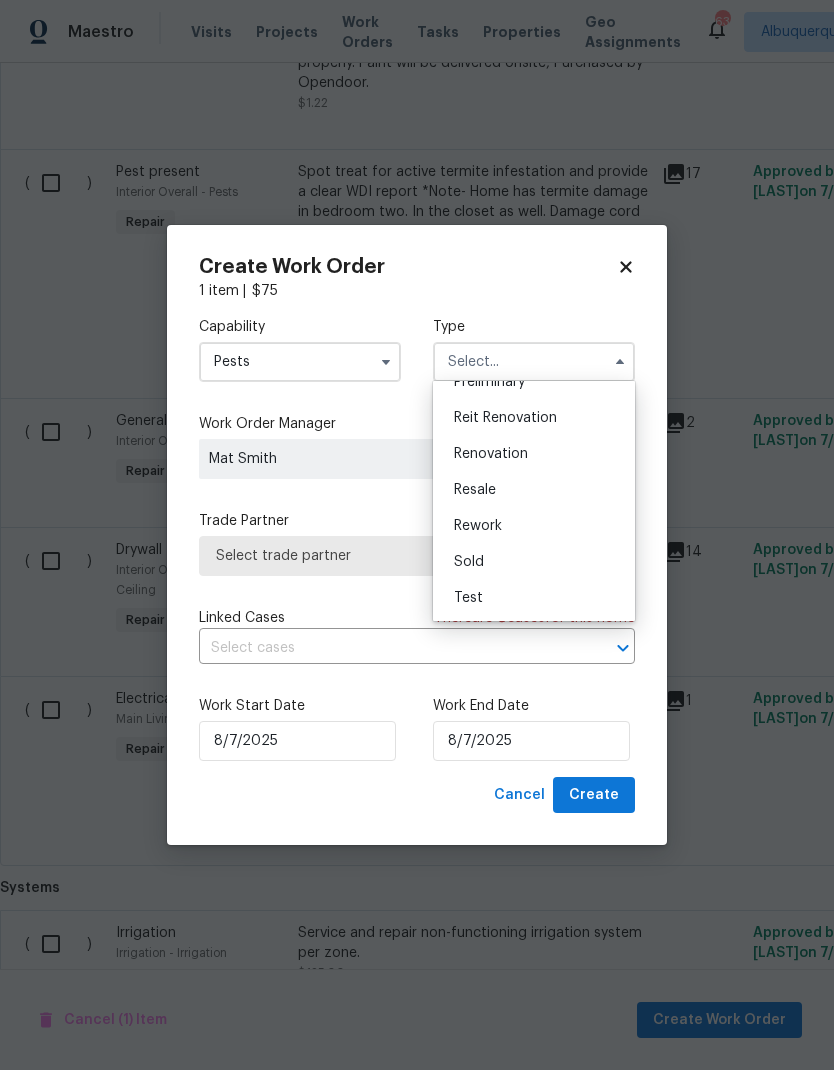 scroll, scrollTop: 443, scrollLeft: 0, axis: vertical 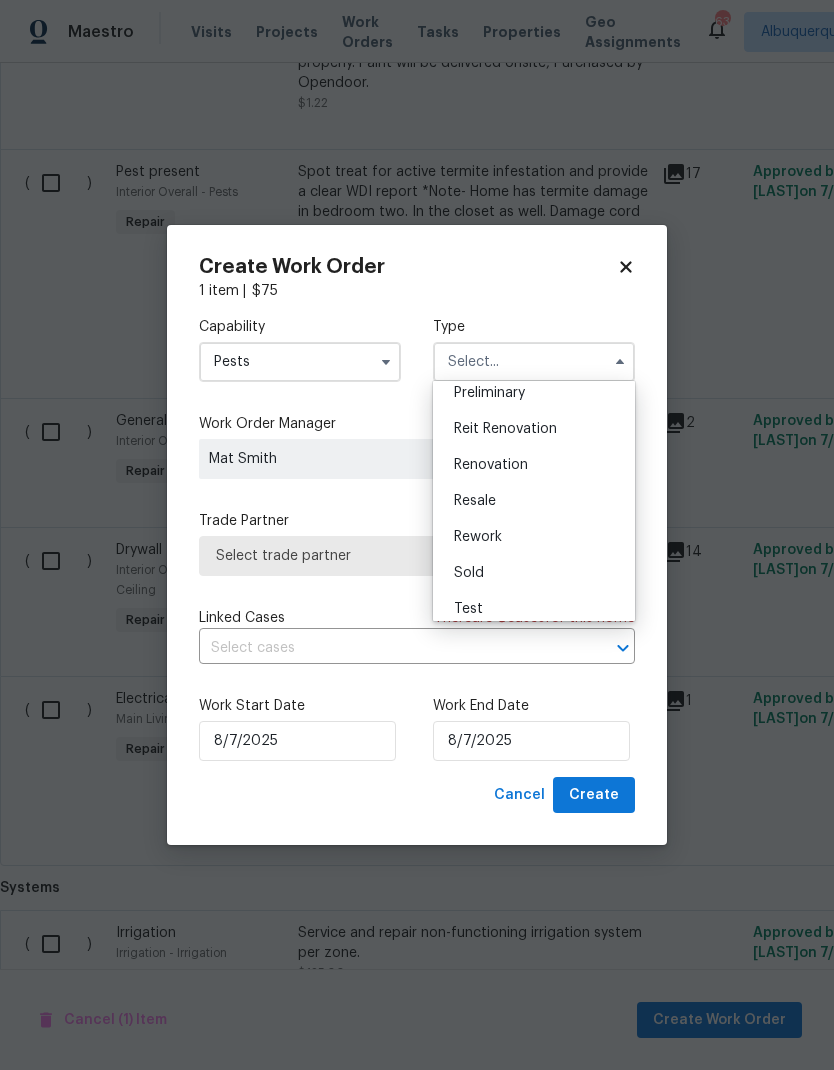 click on "Reit Renovation" at bounding box center (534, 429) 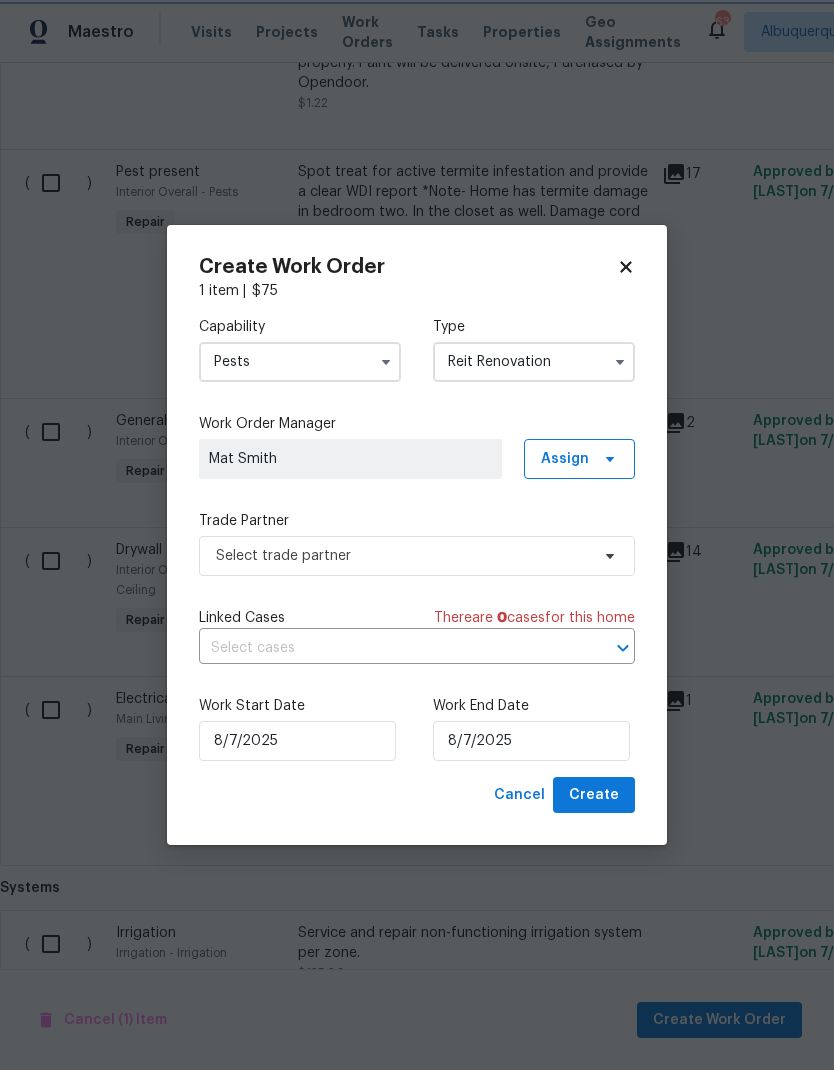 type on "Reit Renovation" 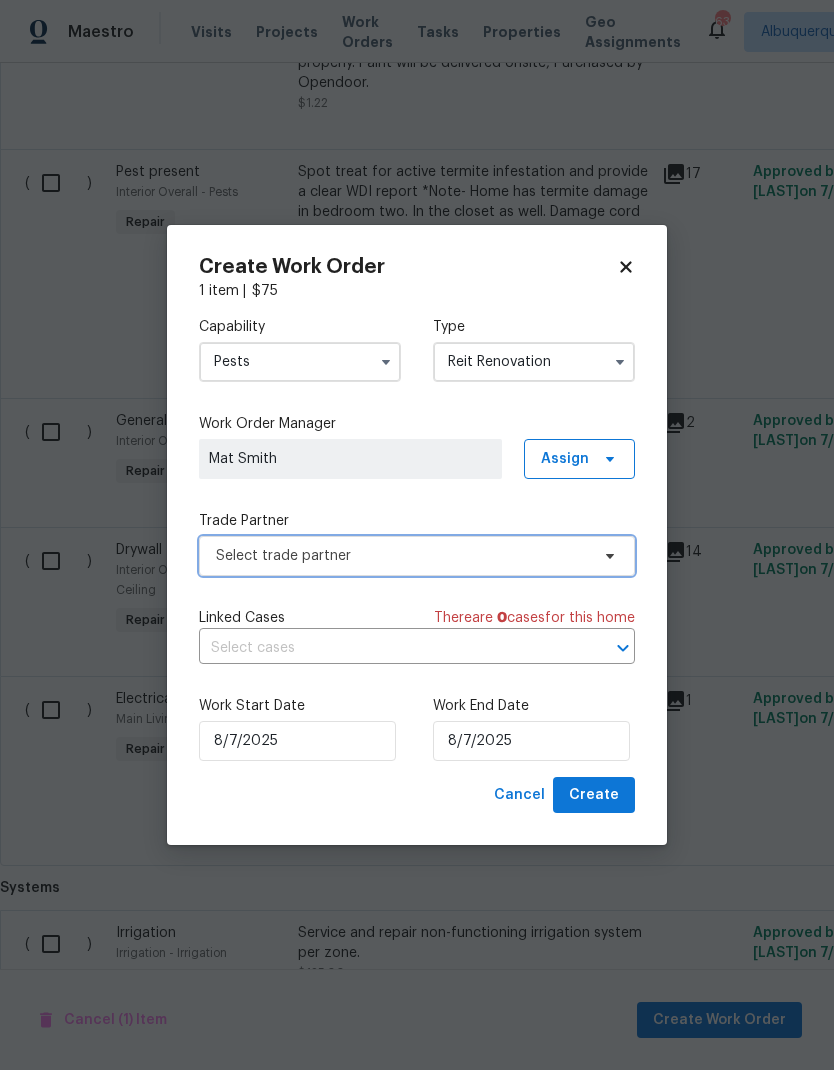 click on "Select trade partner" at bounding box center (417, 556) 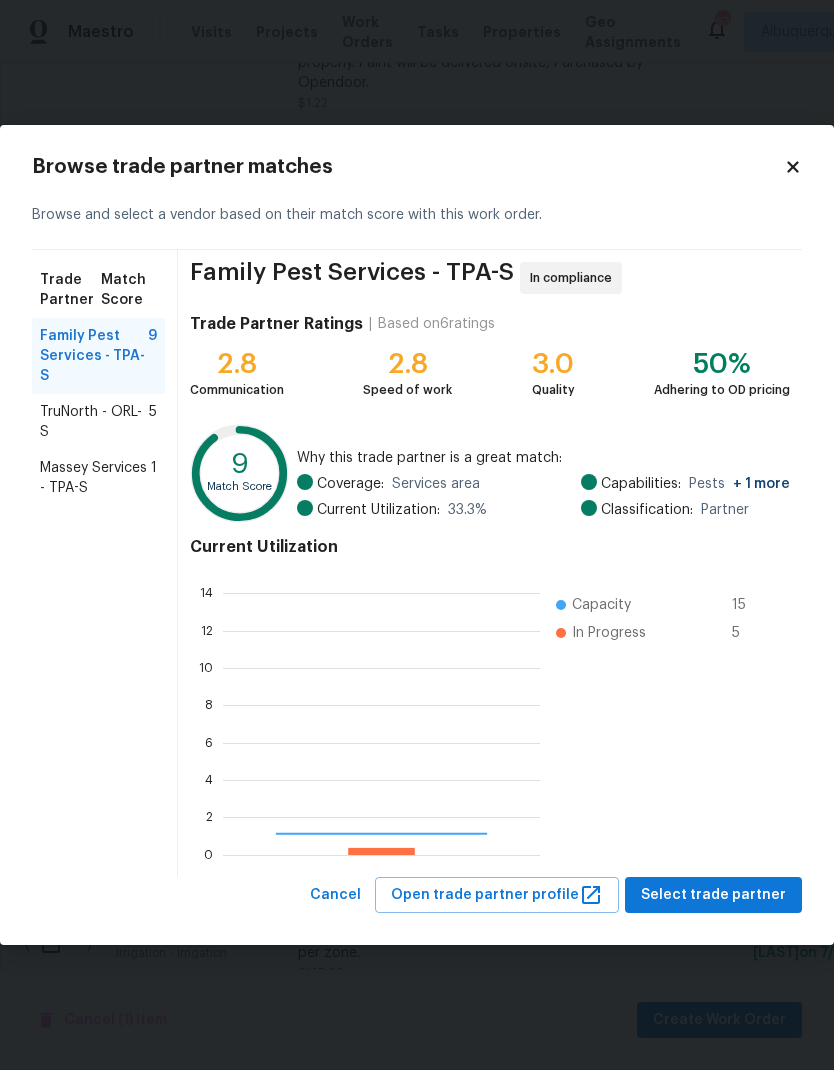 scroll, scrollTop: 2, scrollLeft: 2, axis: both 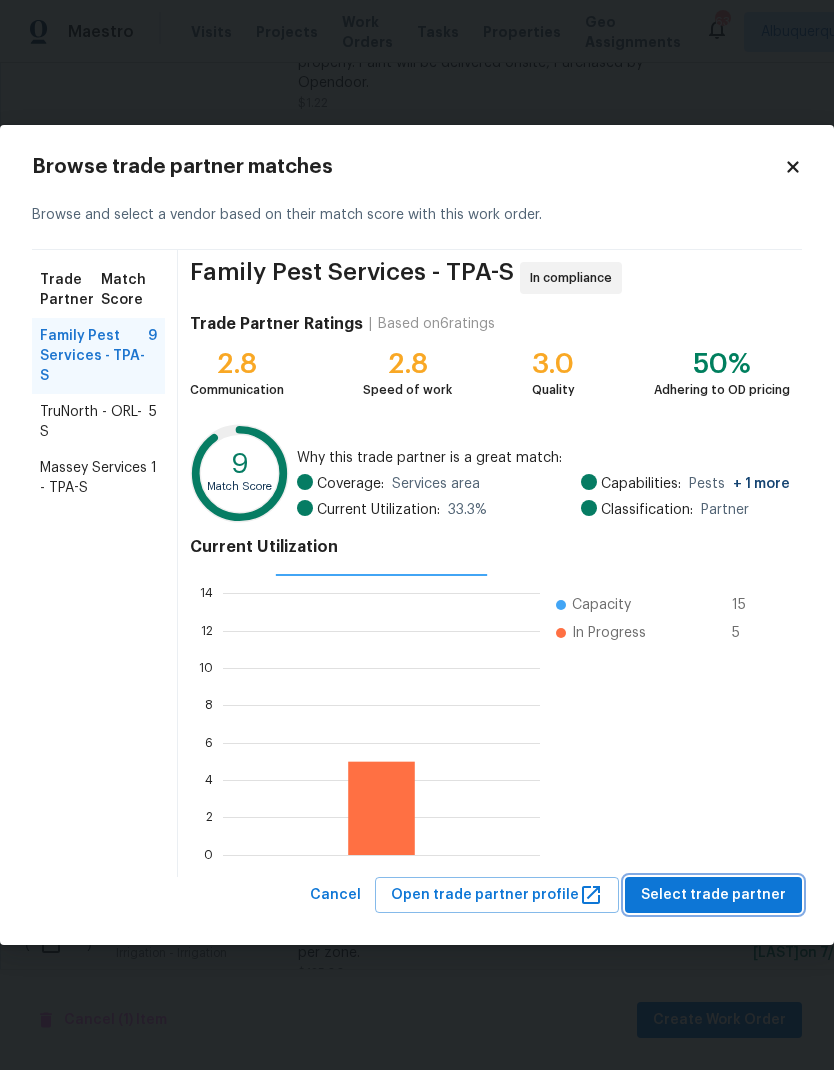 click on "Select trade partner" at bounding box center (713, 895) 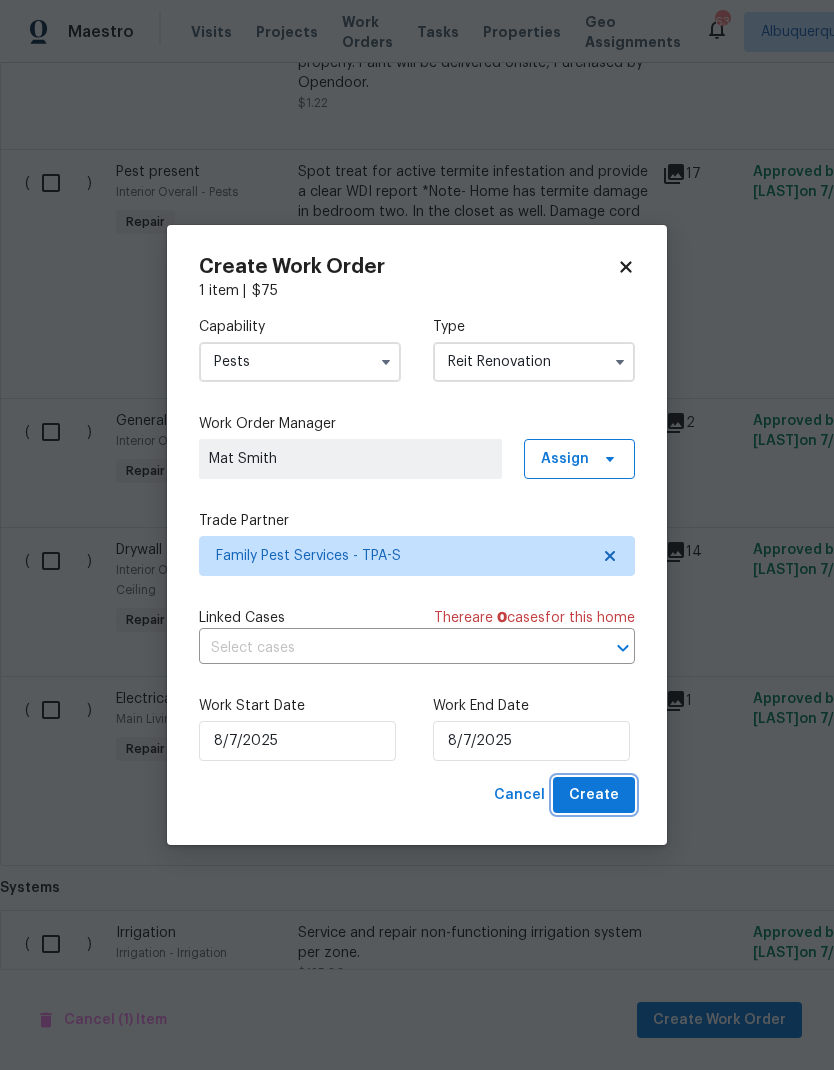 click on "Create" at bounding box center [594, 795] 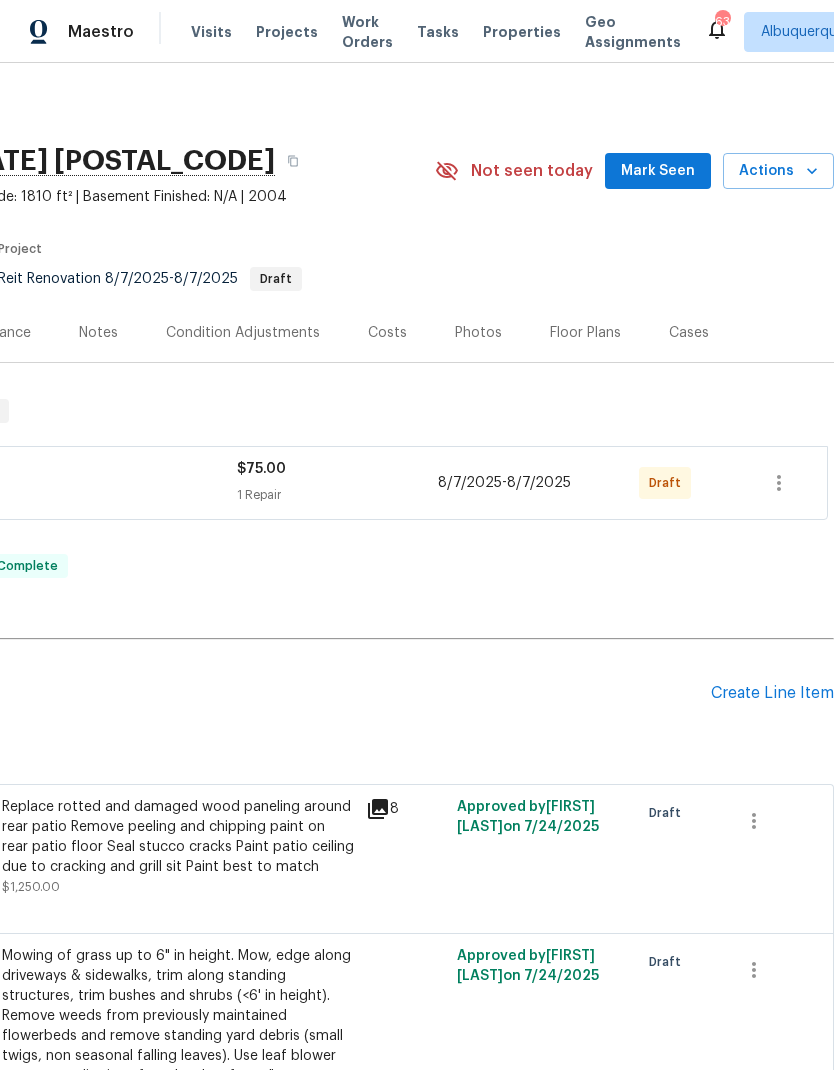 scroll, scrollTop: 0, scrollLeft: 296, axis: horizontal 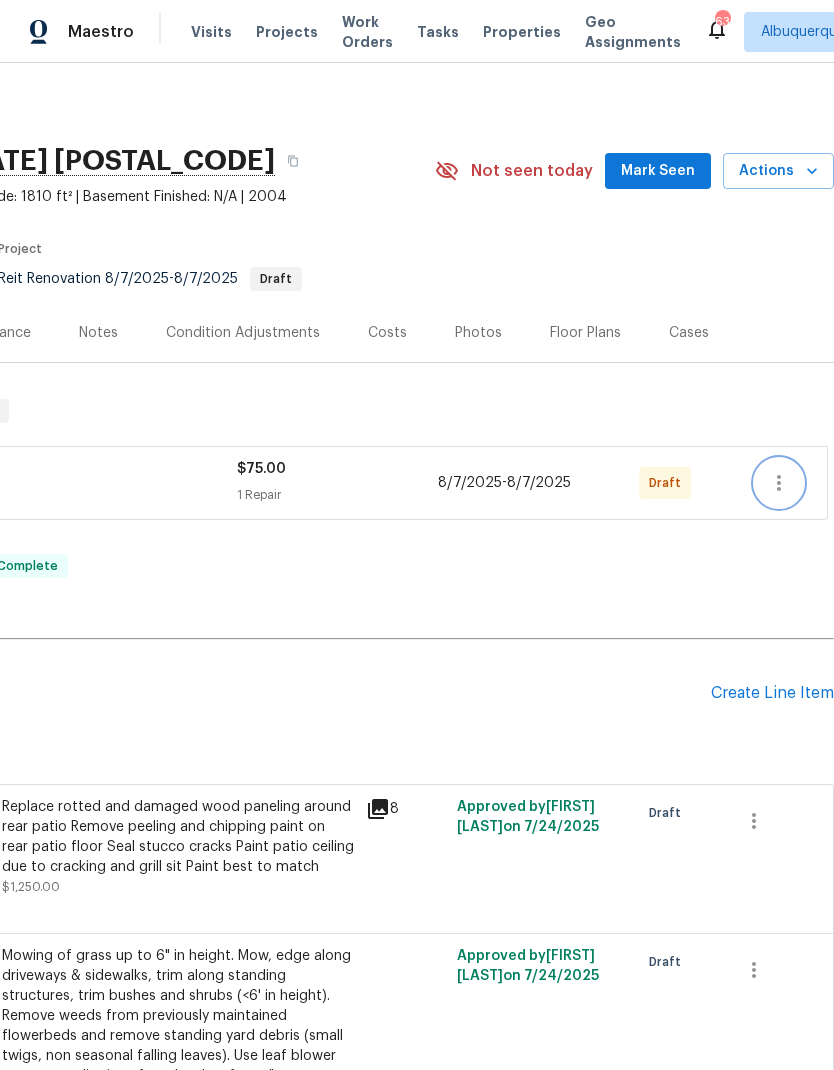click 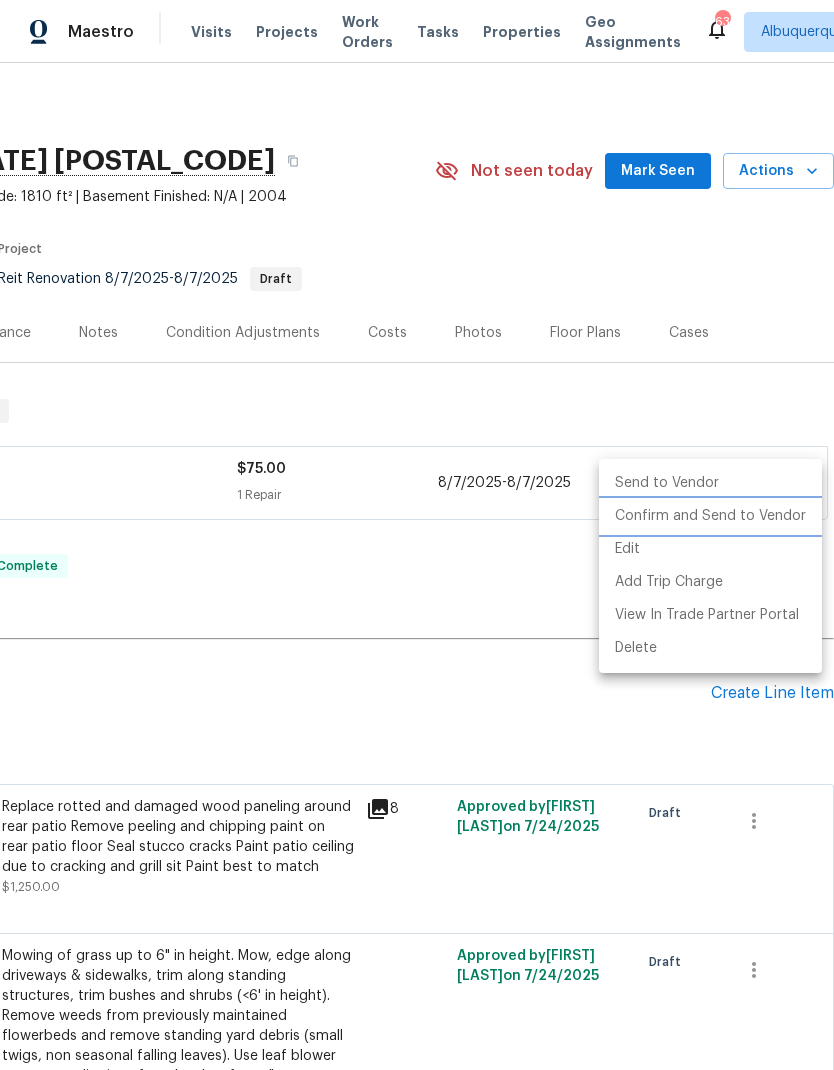 click on "Confirm and Send to Vendor" at bounding box center (710, 516) 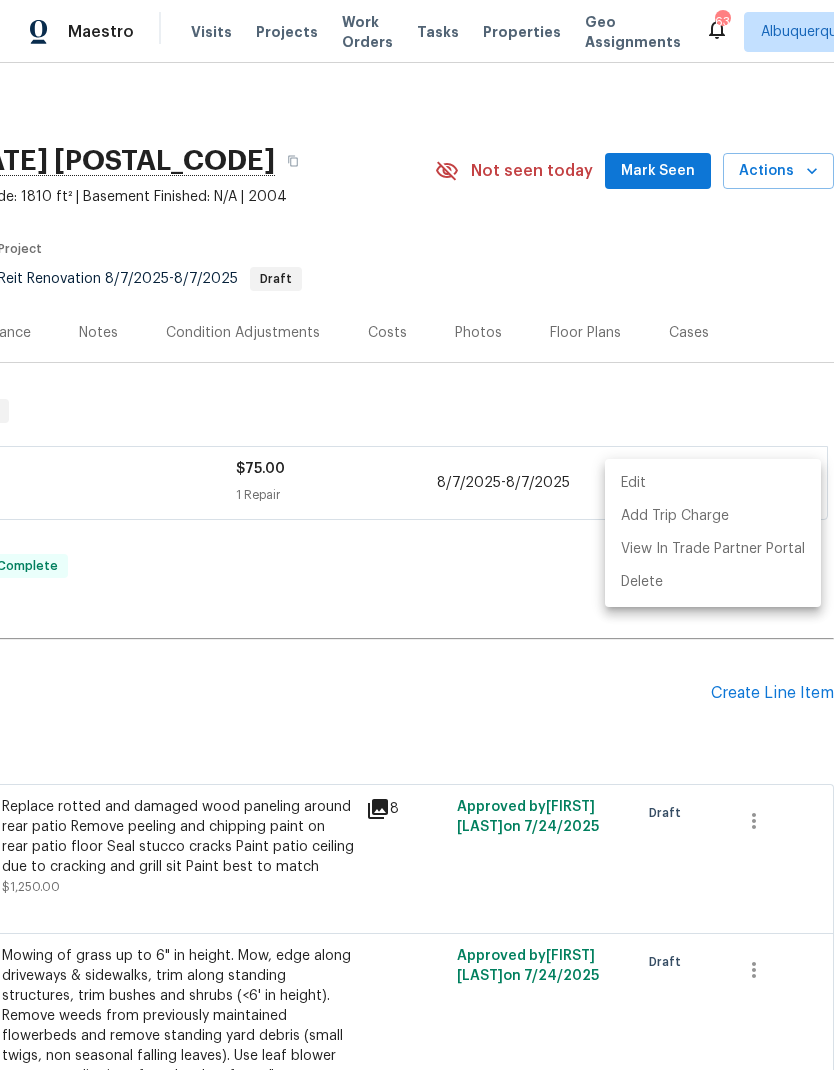 click at bounding box center (417, 535) 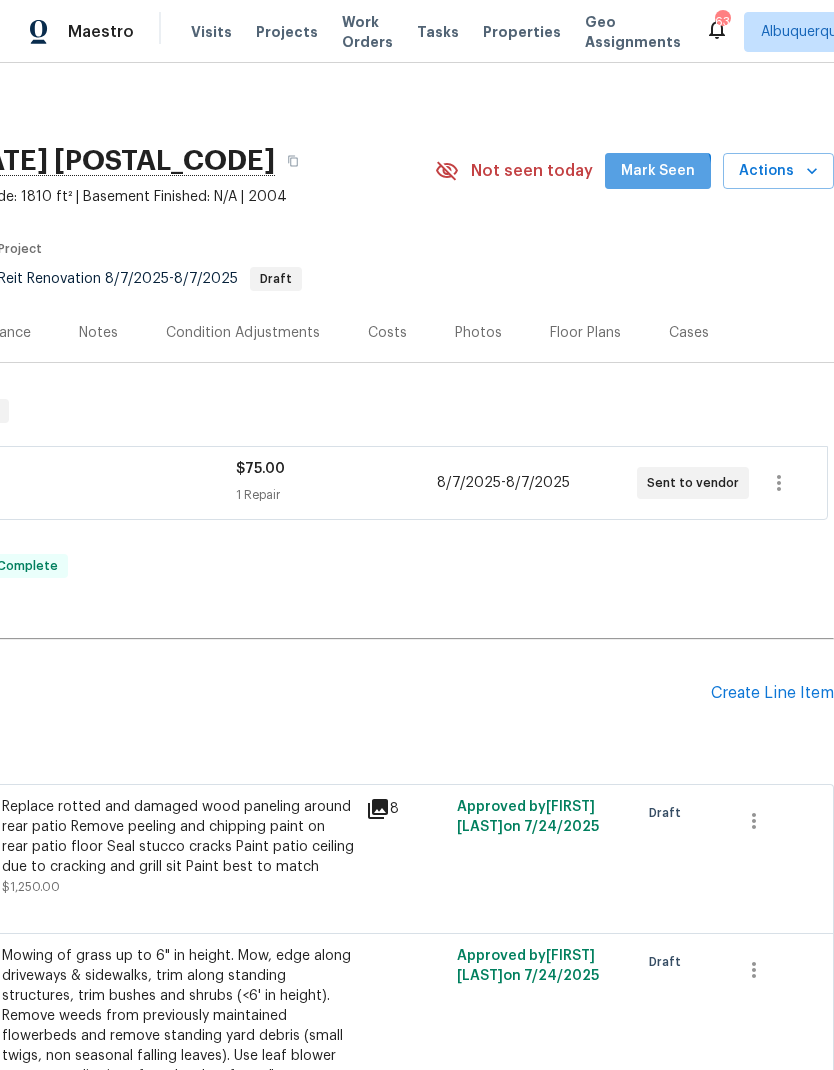 click on "Mark Seen" at bounding box center (658, 171) 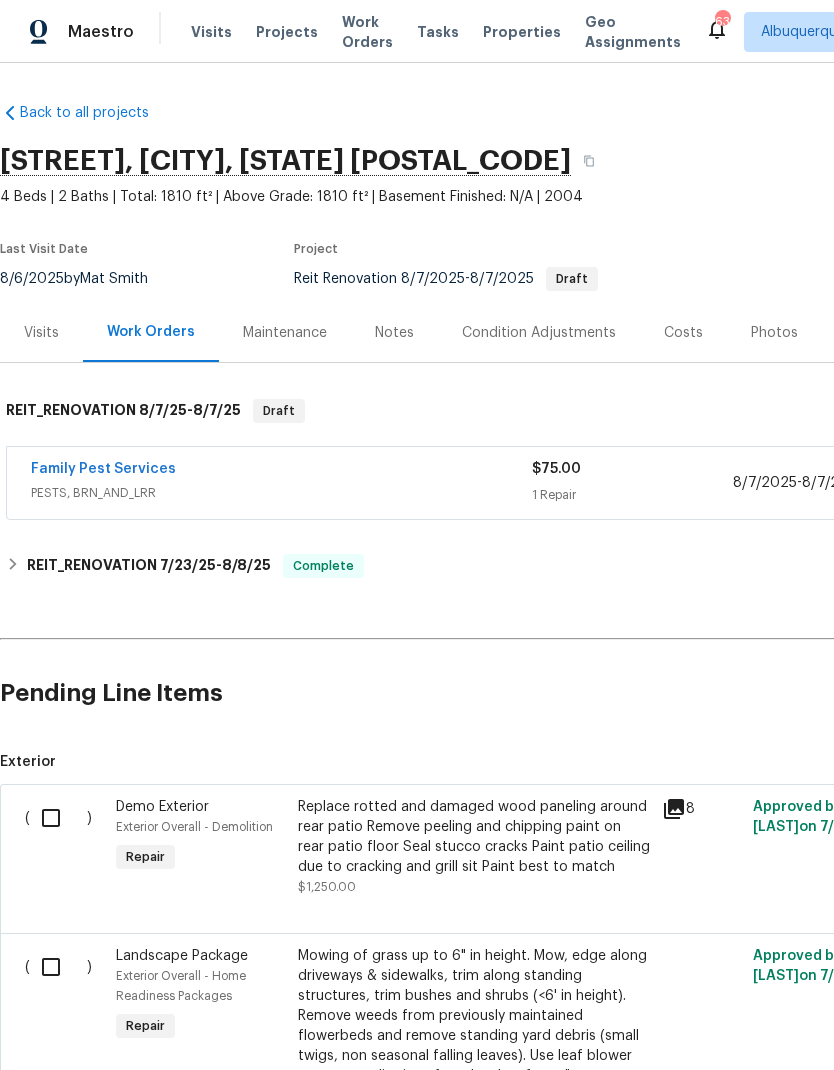 scroll, scrollTop: 0, scrollLeft: 0, axis: both 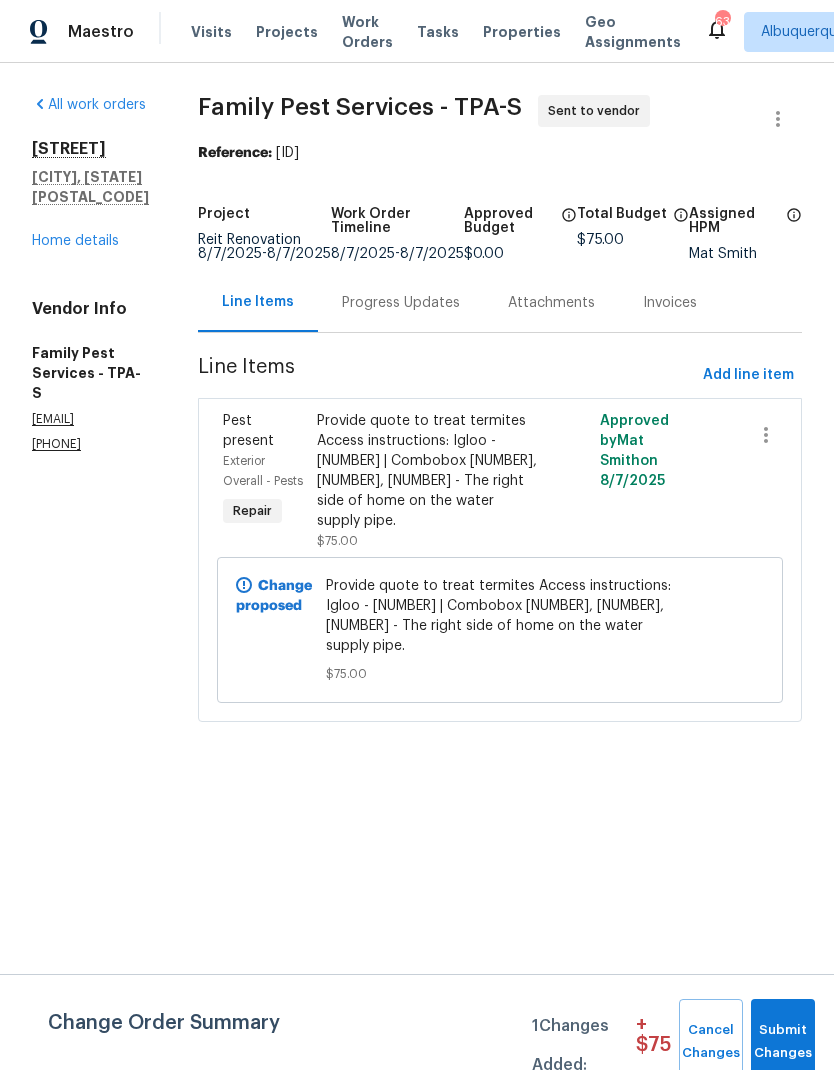 click on "Progress Updates" at bounding box center (401, 303) 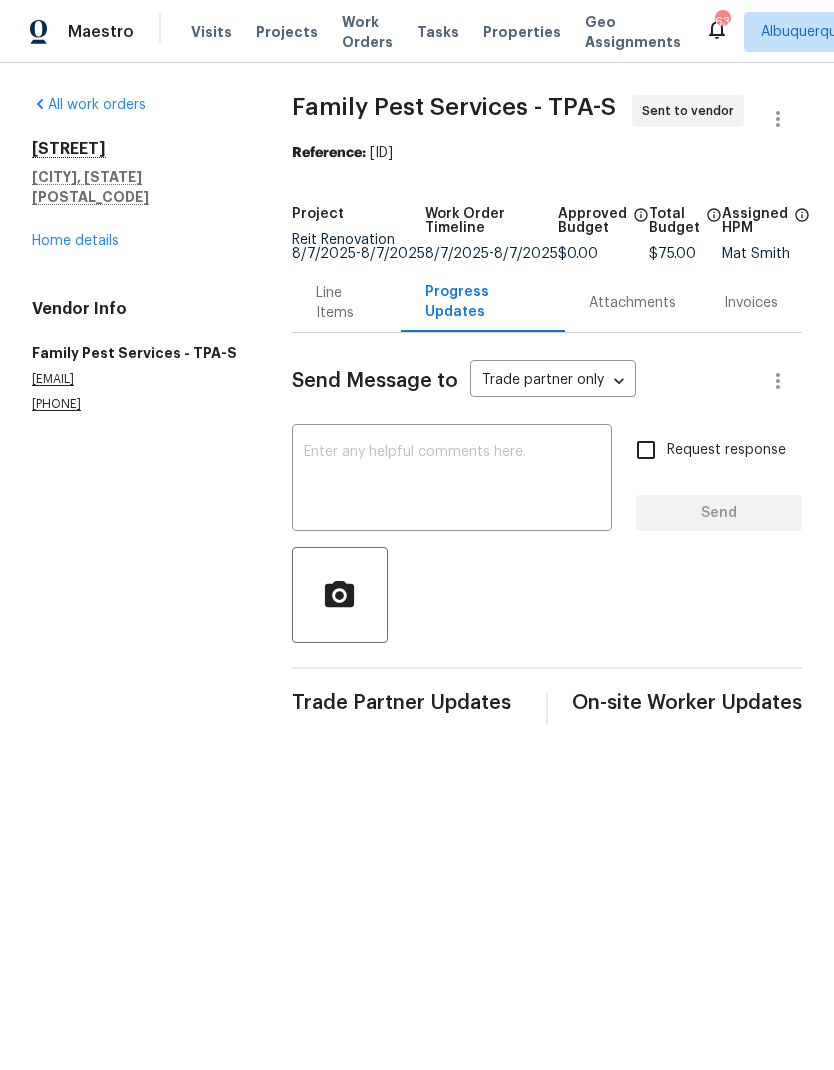 click at bounding box center [452, 480] 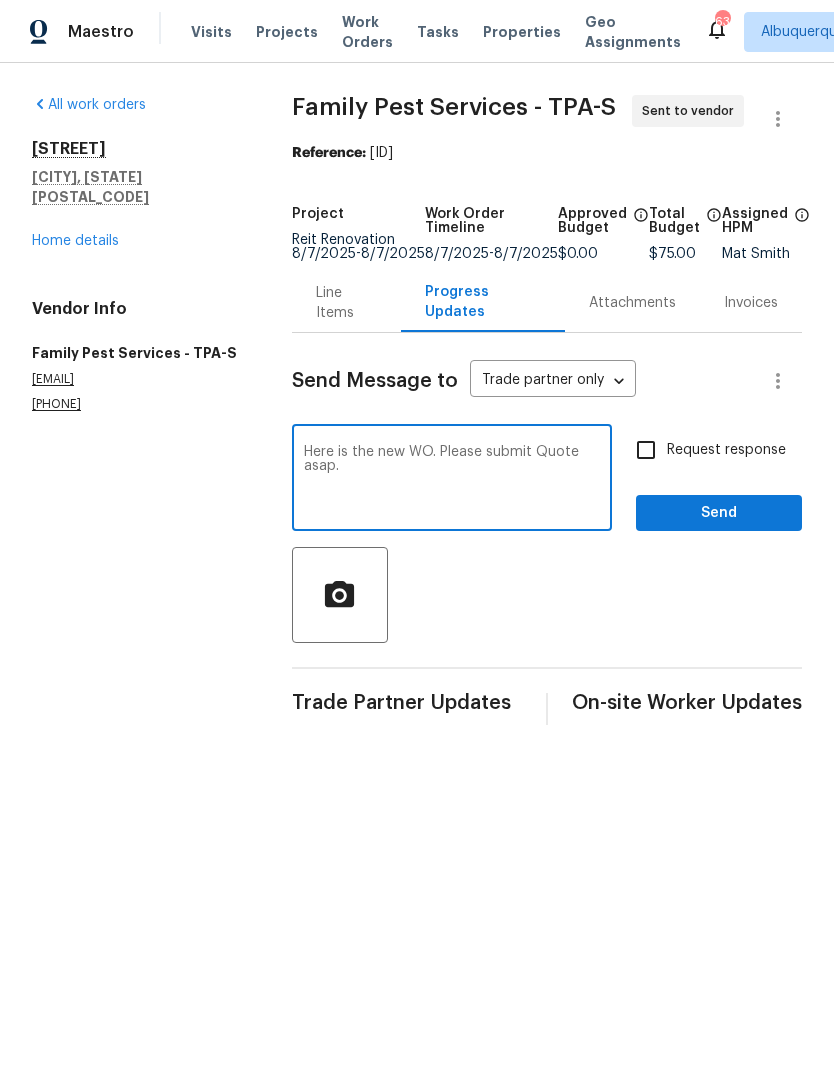 type on "Here is the new WO. Please submit Quote asap." 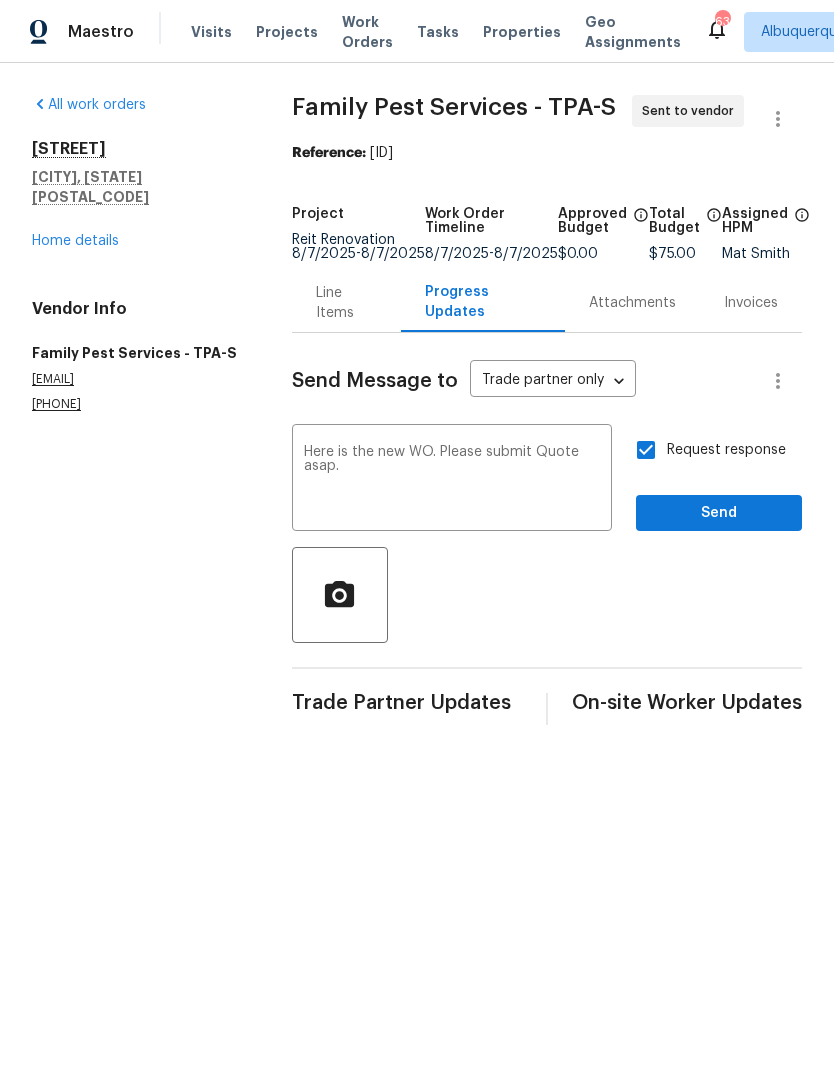 click on "Here is the new WO. Please submit Quote asap." at bounding box center [452, 480] 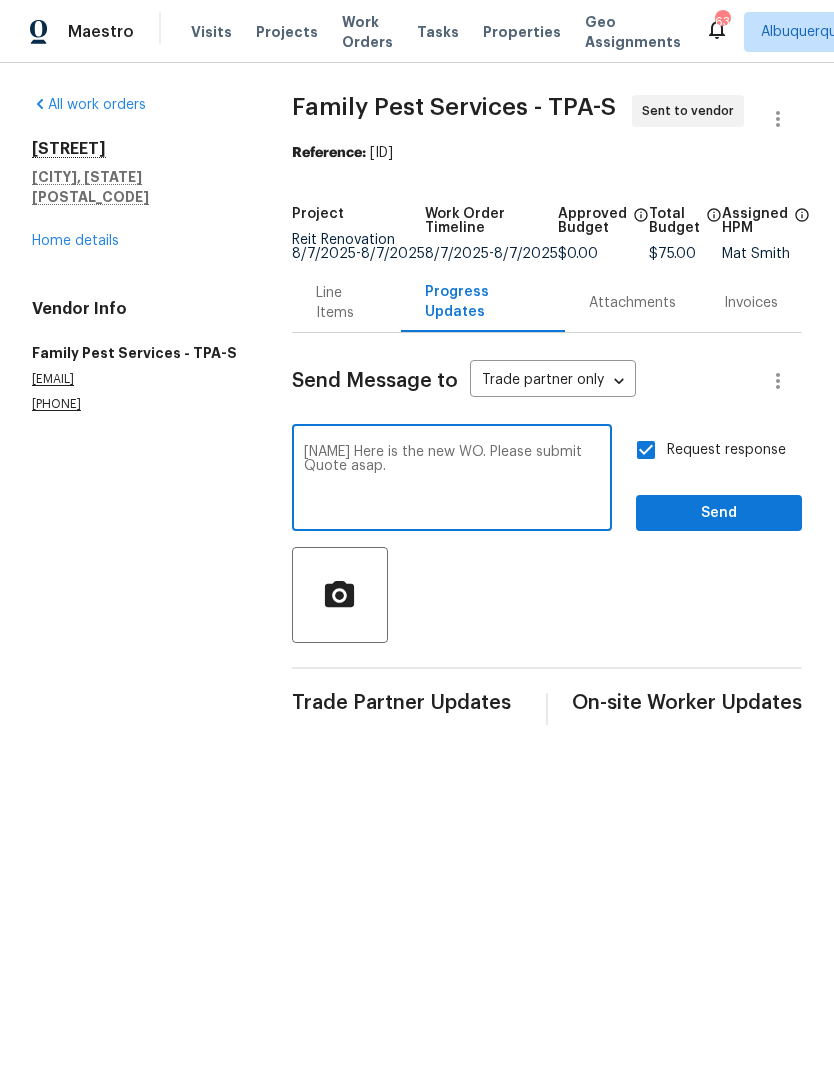 click on "[NAME] Here is the new WO. Please submit Quote asap." at bounding box center [452, 480] 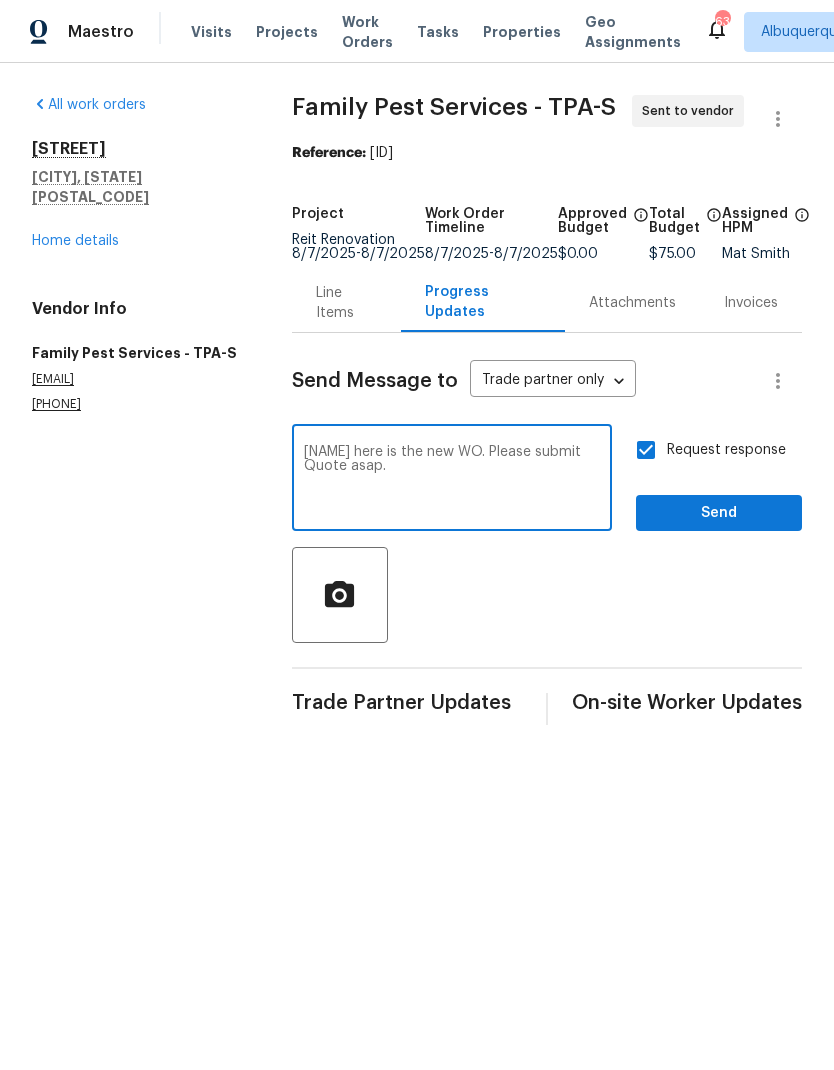 type on "[NAME] here is the new WO. Please submit Quote asap." 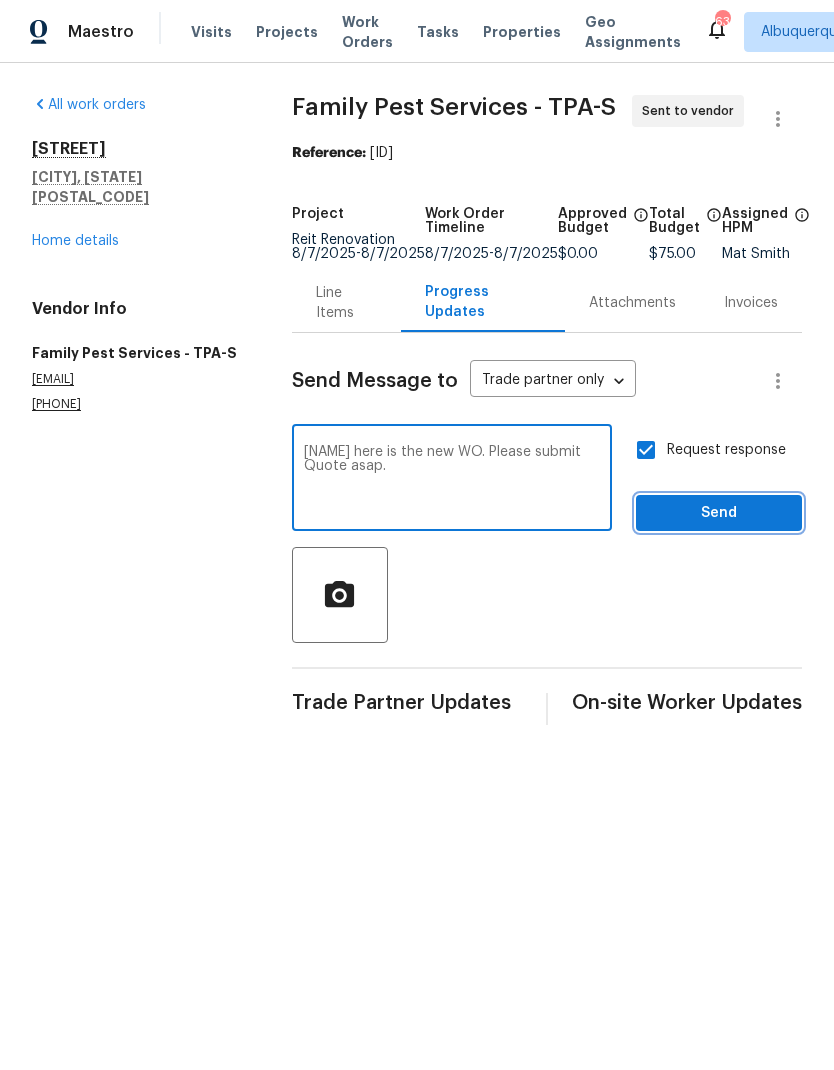 click on "Send" at bounding box center [719, 513] 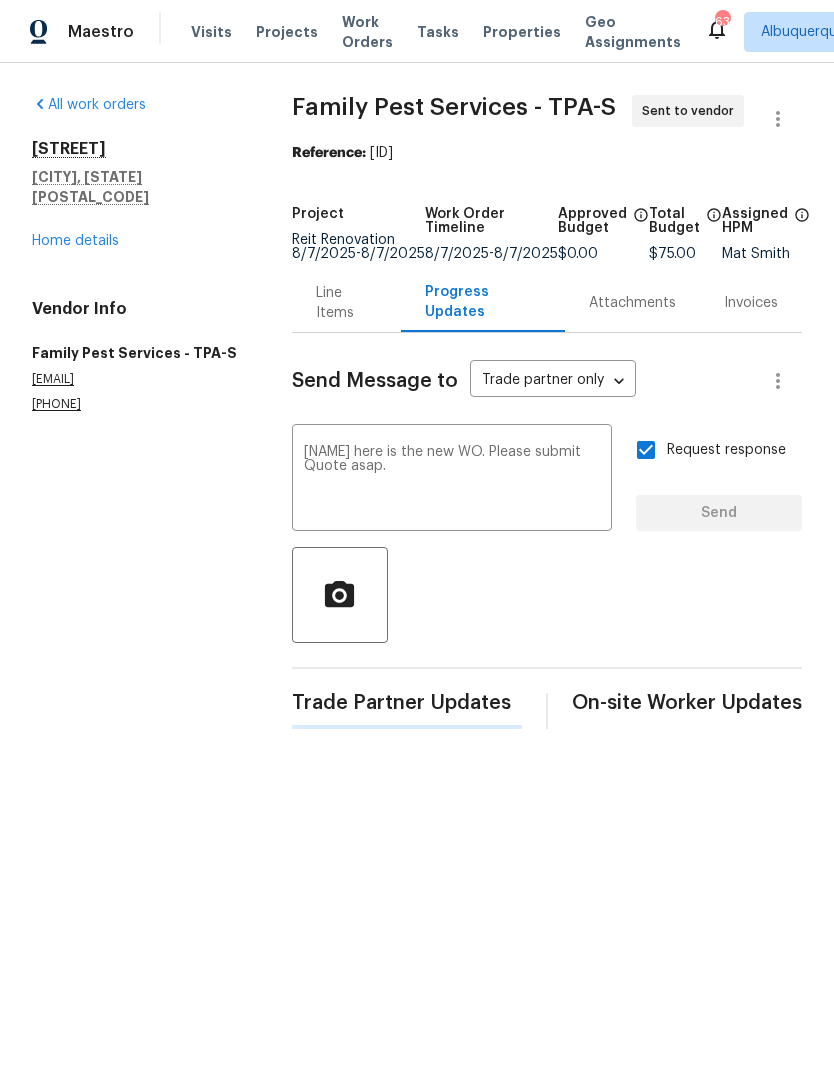 type 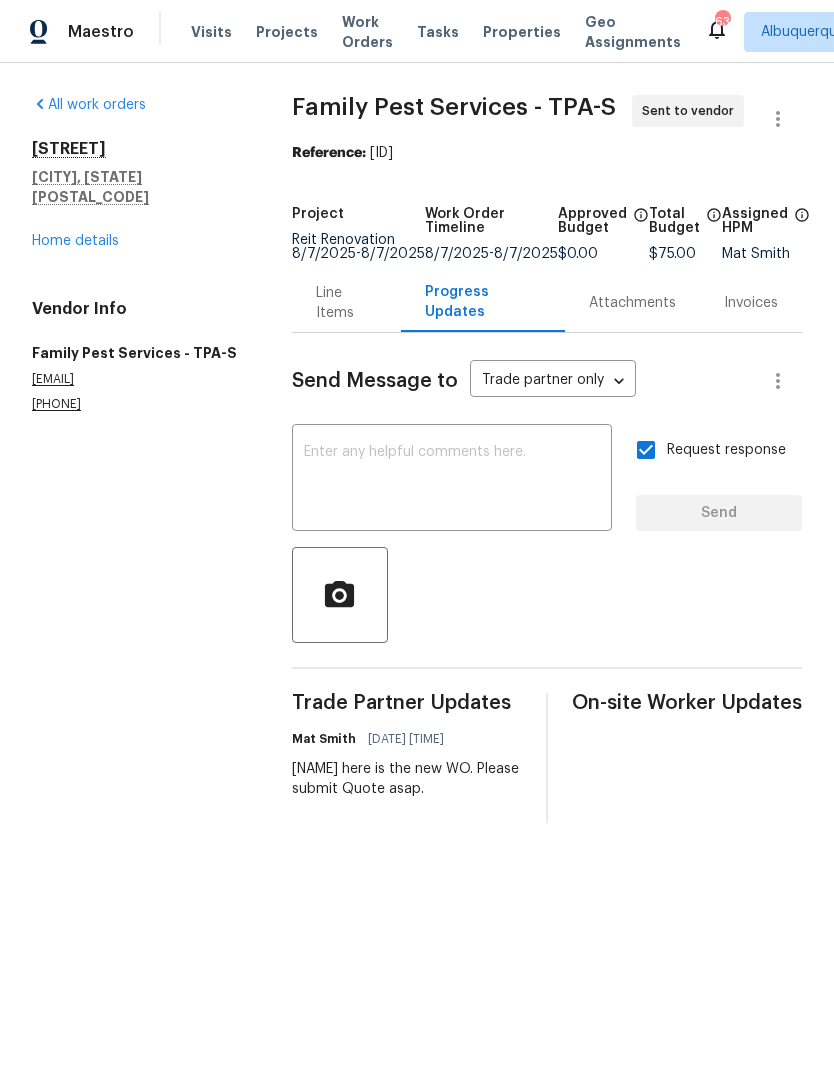 click on "Home details" at bounding box center [75, 241] 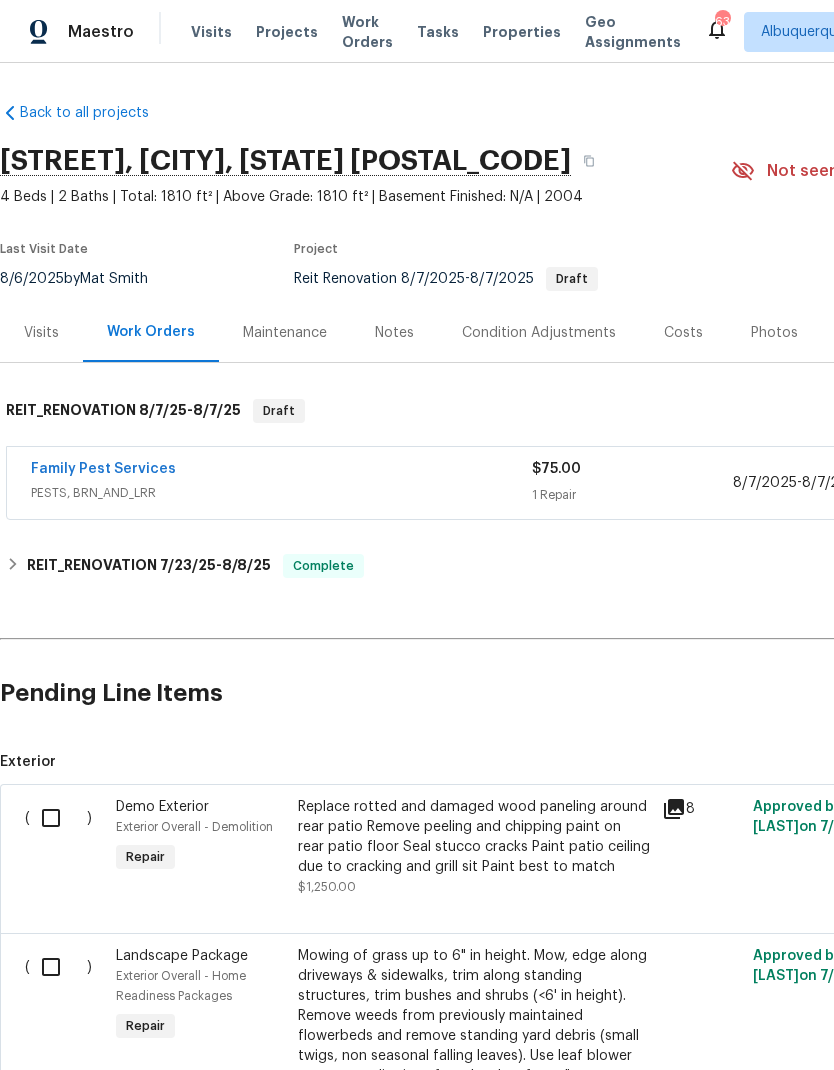 click on "PESTS, BRN_AND_LRR" at bounding box center (281, 493) 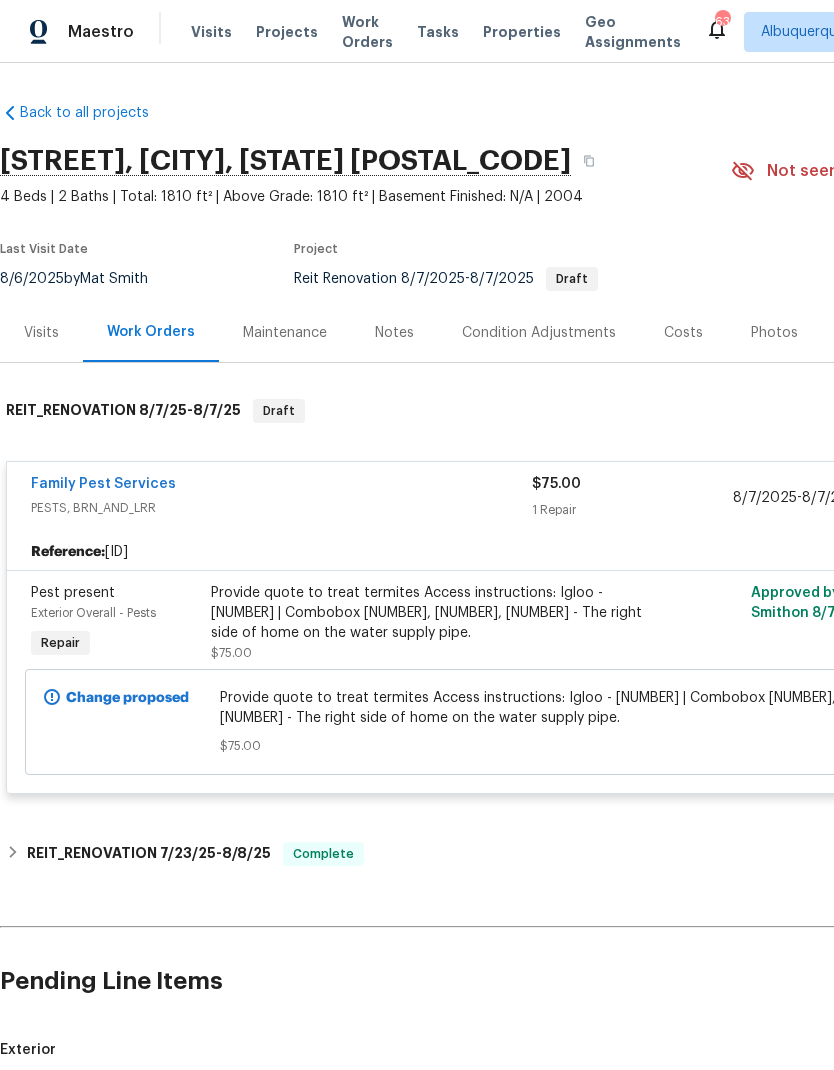 click on "Family Pest Services" at bounding box center [103, 484] 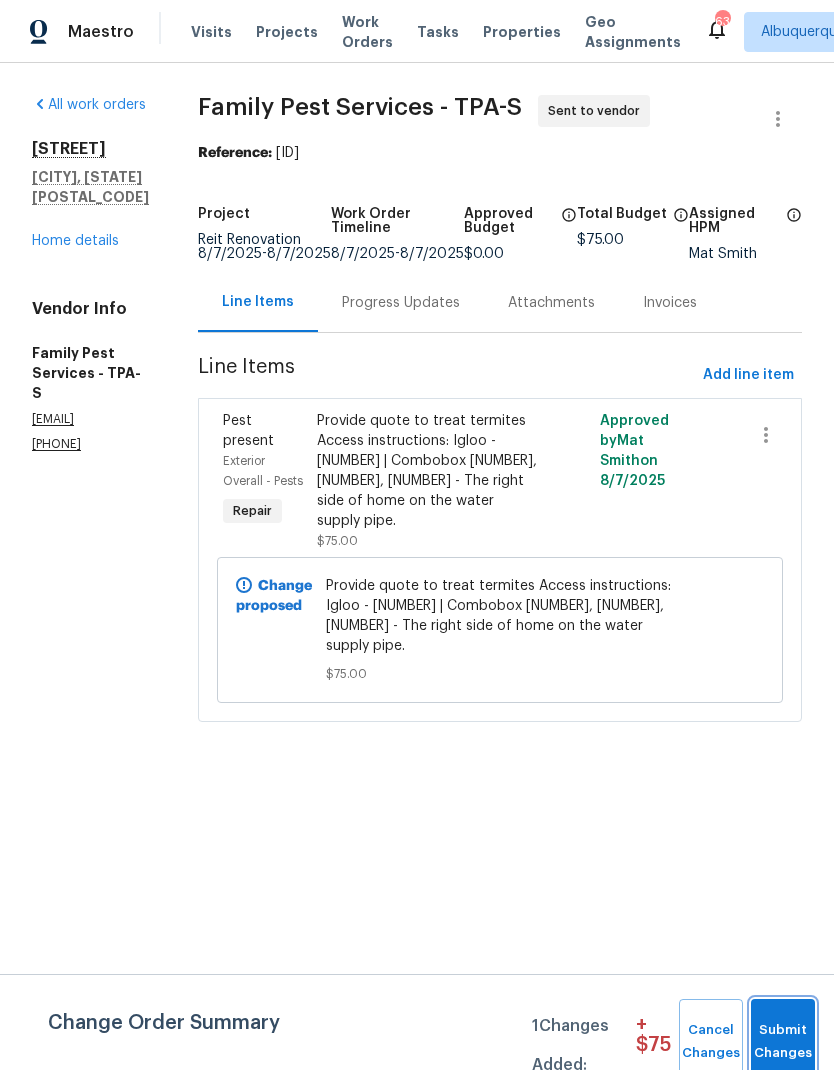 click on "Submit Changes" at bounding box center (783, 1042) 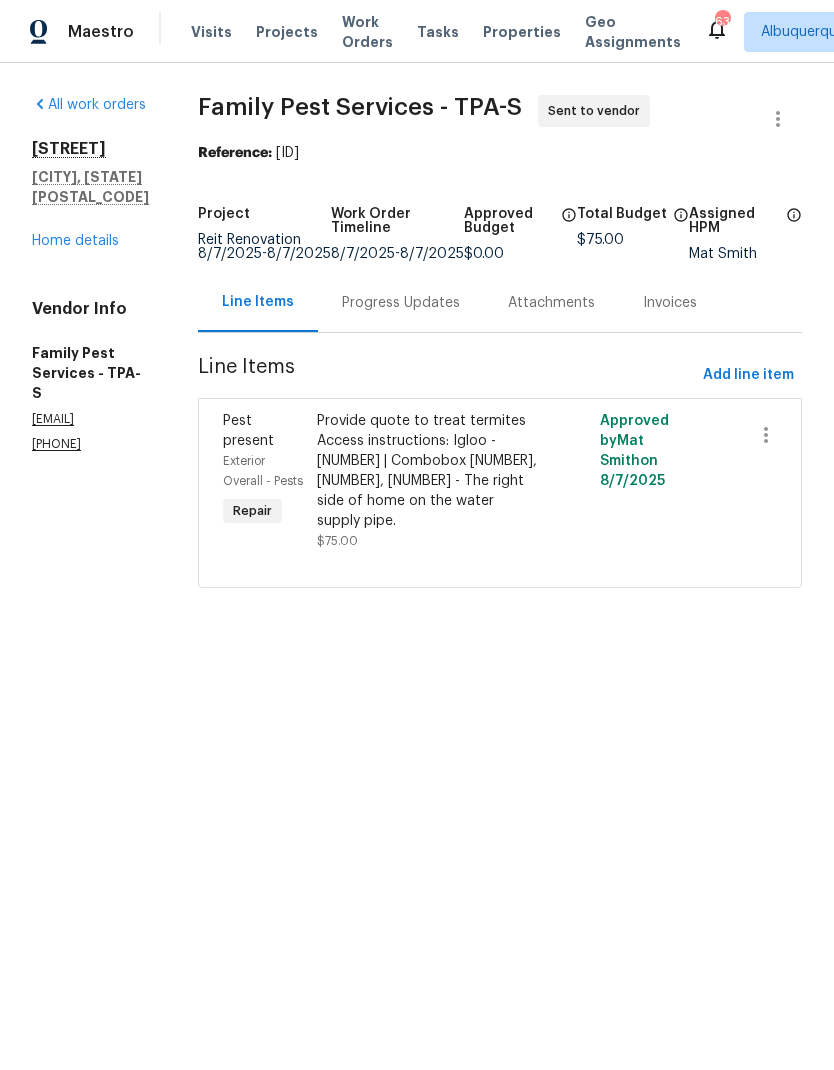 click on "Home details" at bounding box center (75, 241) 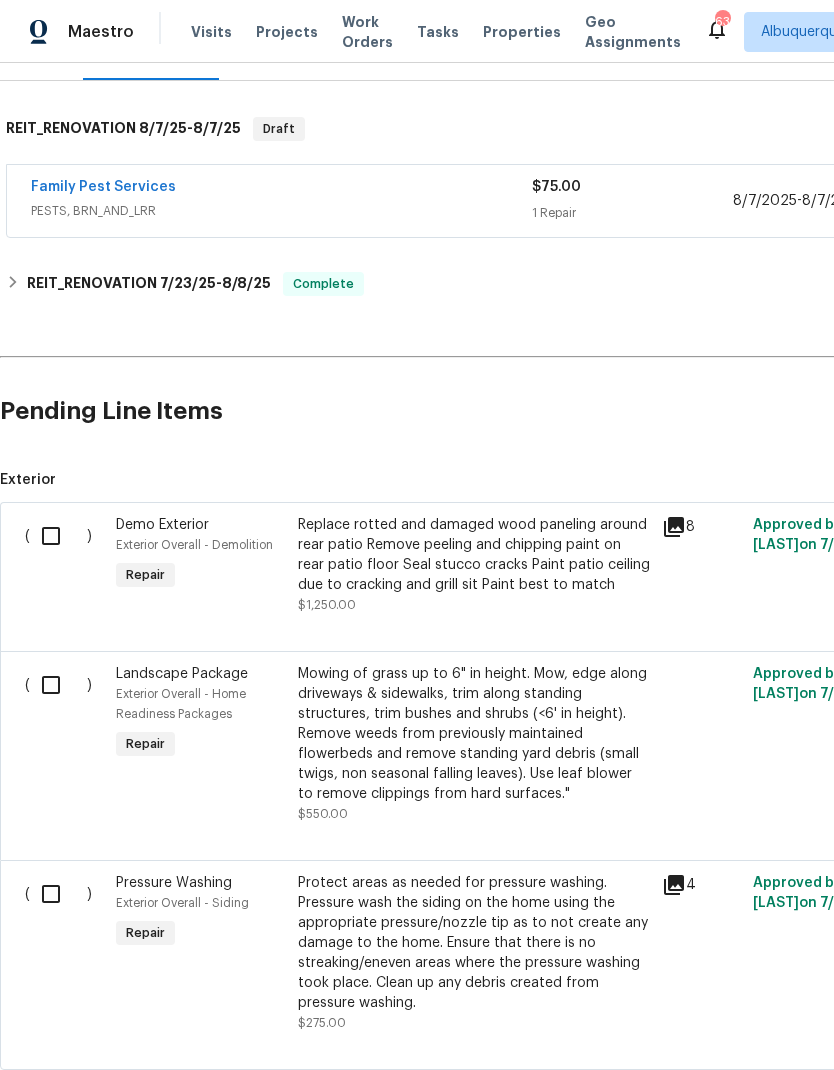 scroll, scrollTop: 282, scrollLeft: 0, axis: vertical 